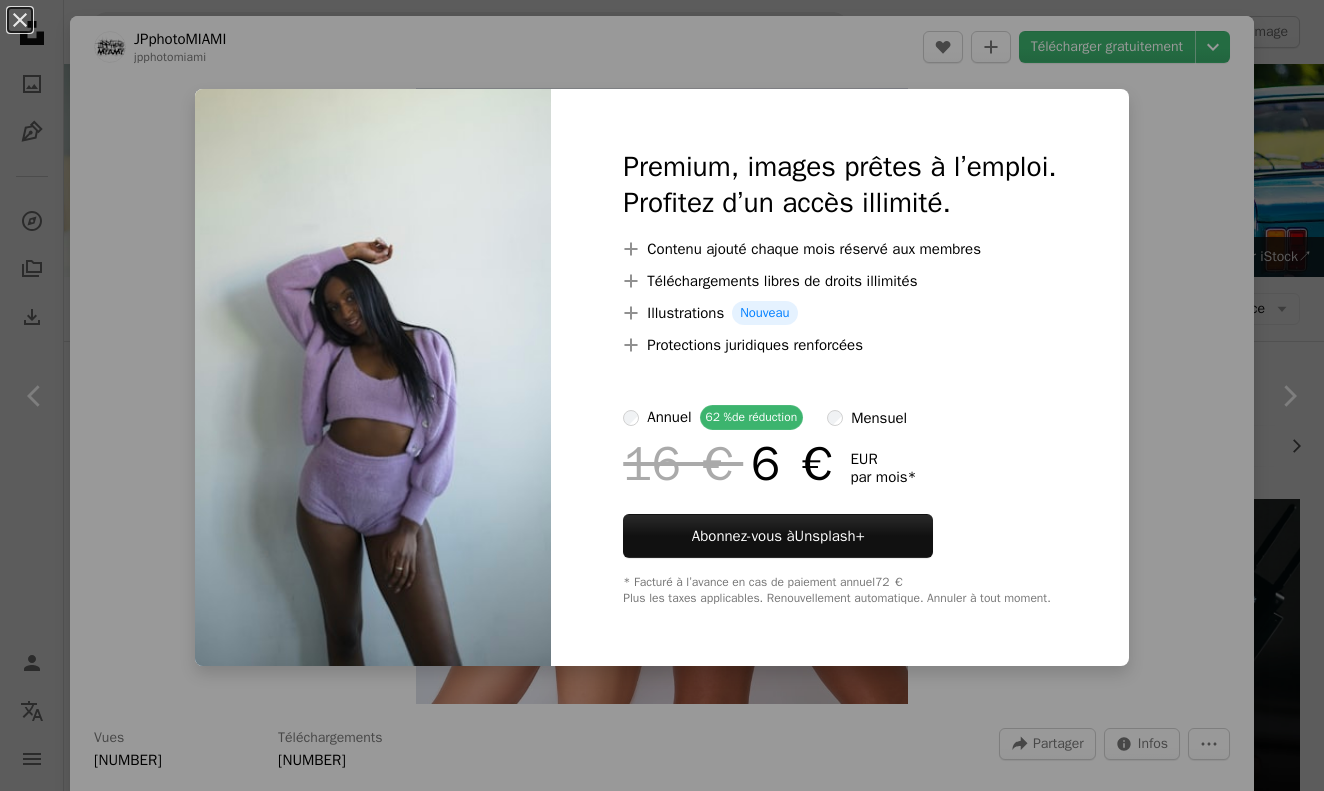 scroll, scrollTop: 1210, scrollLeft: 0, axis: vertical 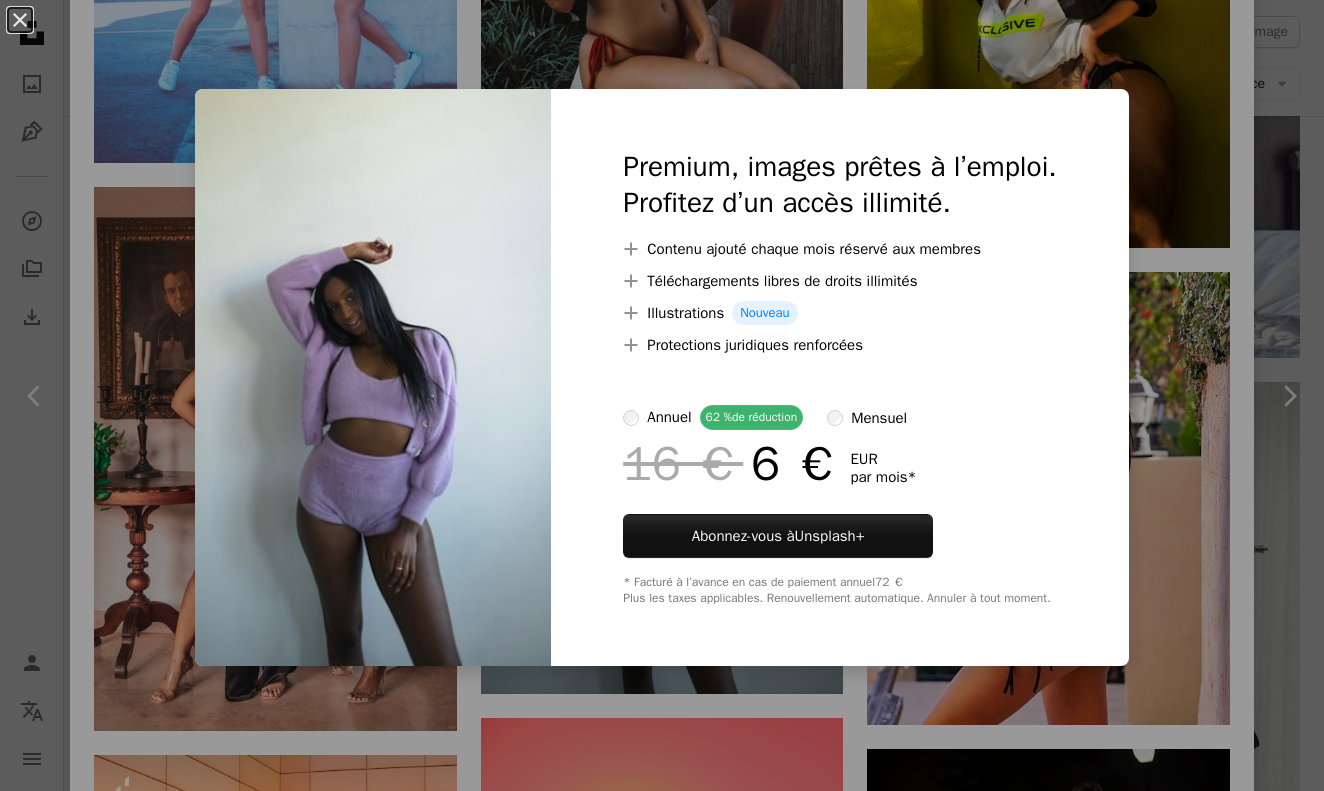 click on "An X shape Premium, images prêtes à l’emploi. Profitez d’un accès illimité. A plus sign Contenu ajouté chaque mois réservé aux membres A plus sign Téléchargements libres de droits illimités A plus sign Illustrations  Nouveau A plus sign Protections juridiques renforcées annuel 62 %  de réduction mensuel 16 €   6 € EUR par mois * Abonnez-vous à  Unsplash+ * Facturé à l’avance en cas de paiement annuel  72 € Plus les taxes applicables. Renouvellement automatique. Annuler à tout moment." at bounding box center [662, 395] 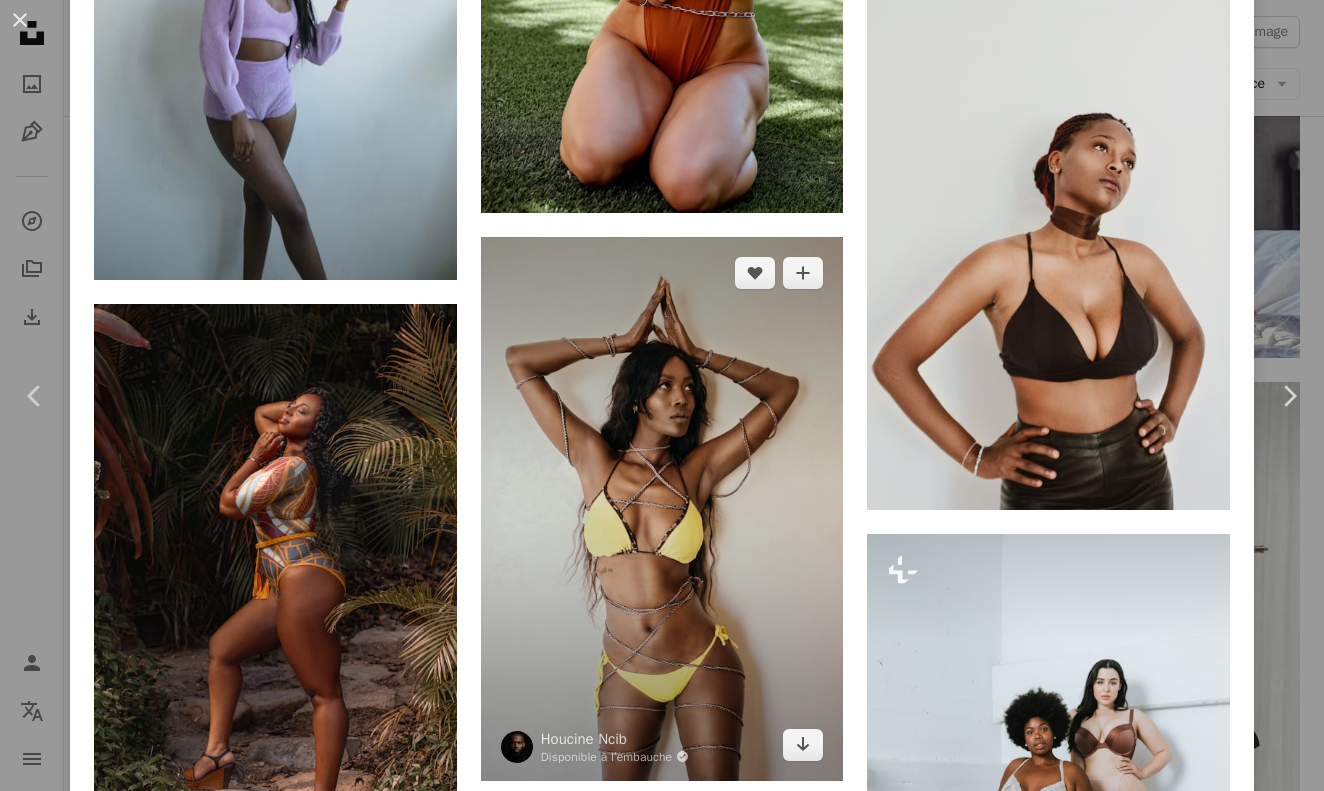 scroll, scrollTop: 7535, scrollLeft: 0, axis: vertical 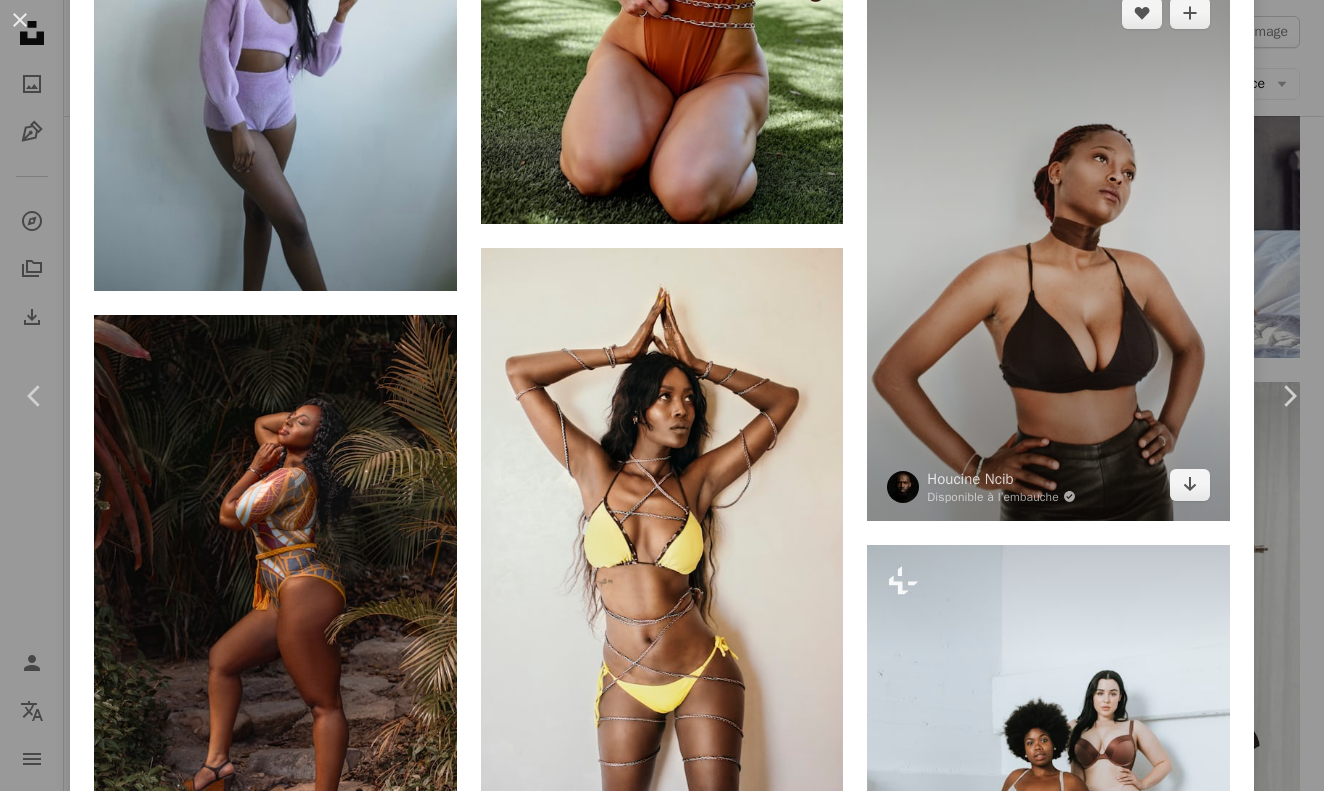 click at bounding box center (1048, 249) 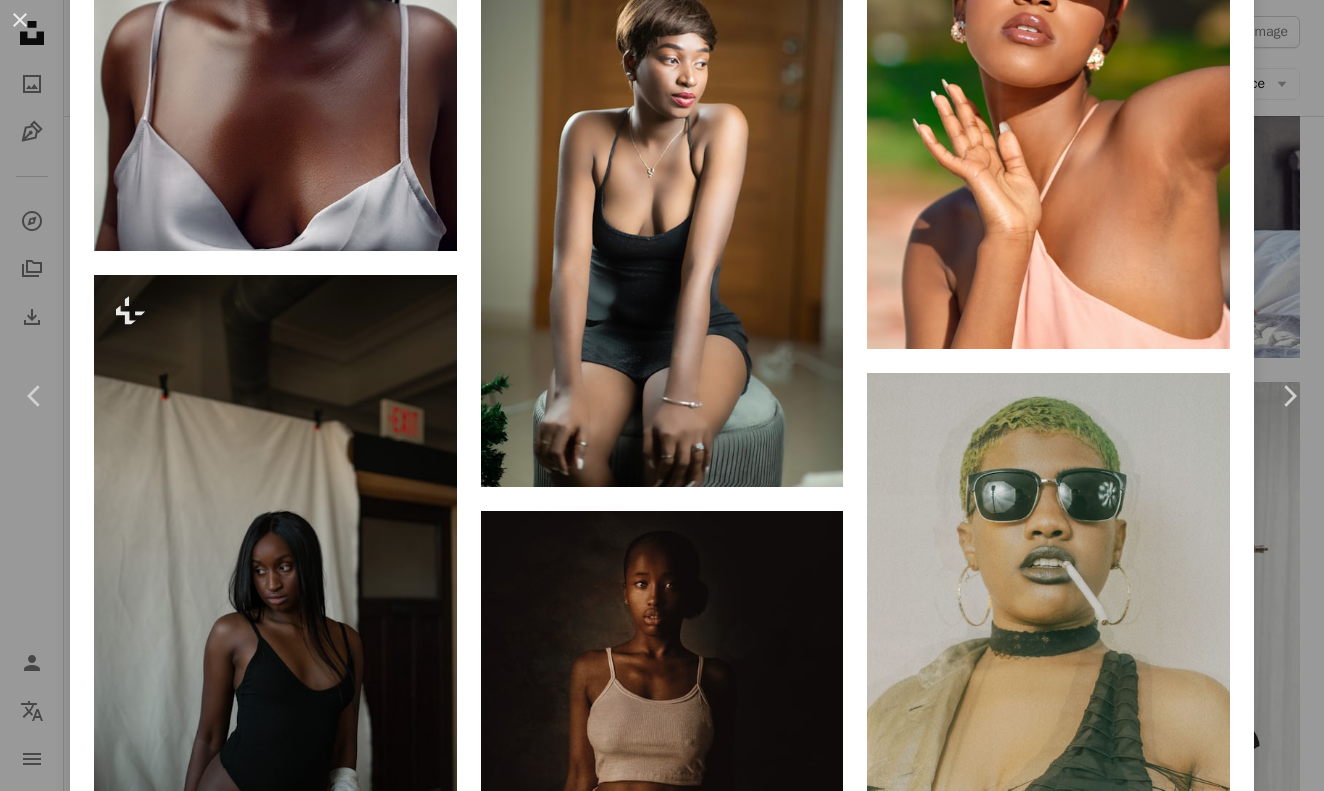 scroll, scrollTop: 5081, scrollLeft: 0, axis: vertical 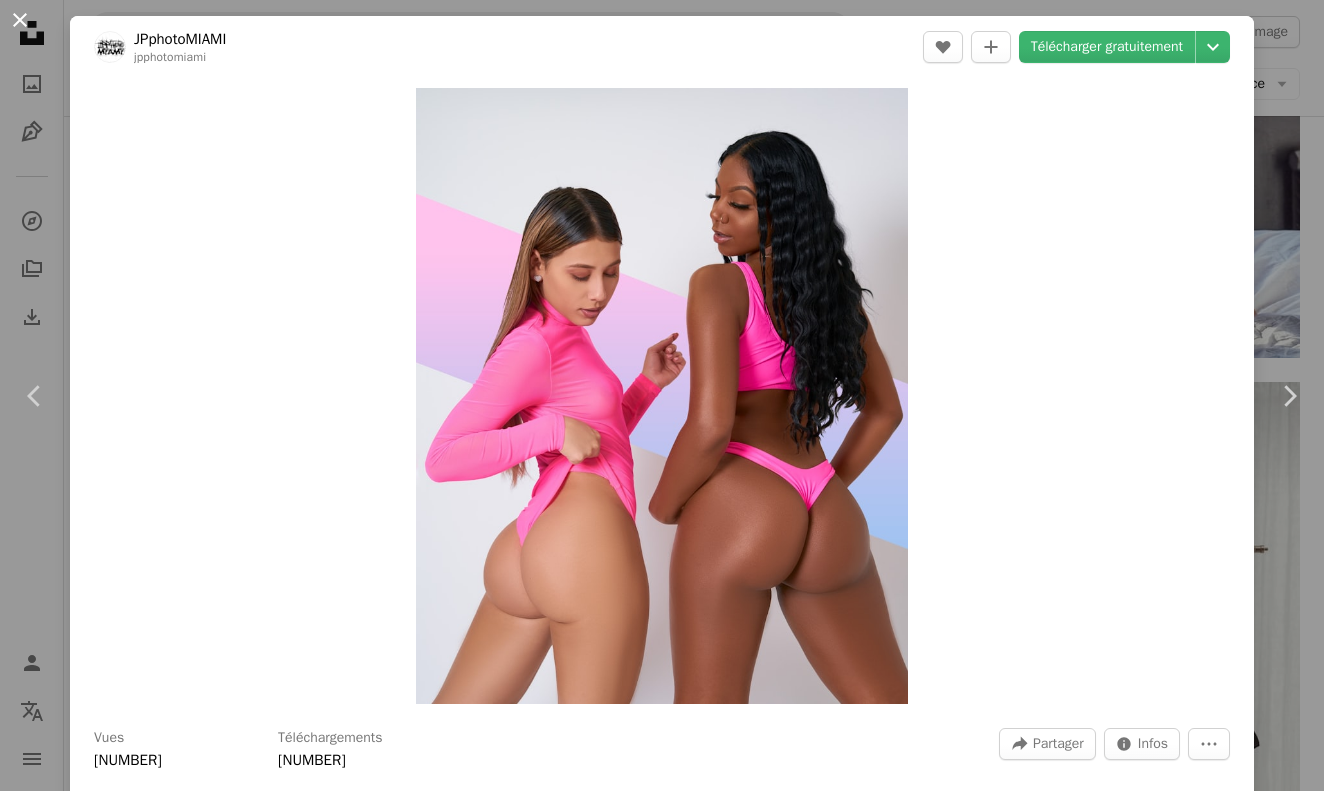 click on "An X shape" at bounding box center [20, 20] 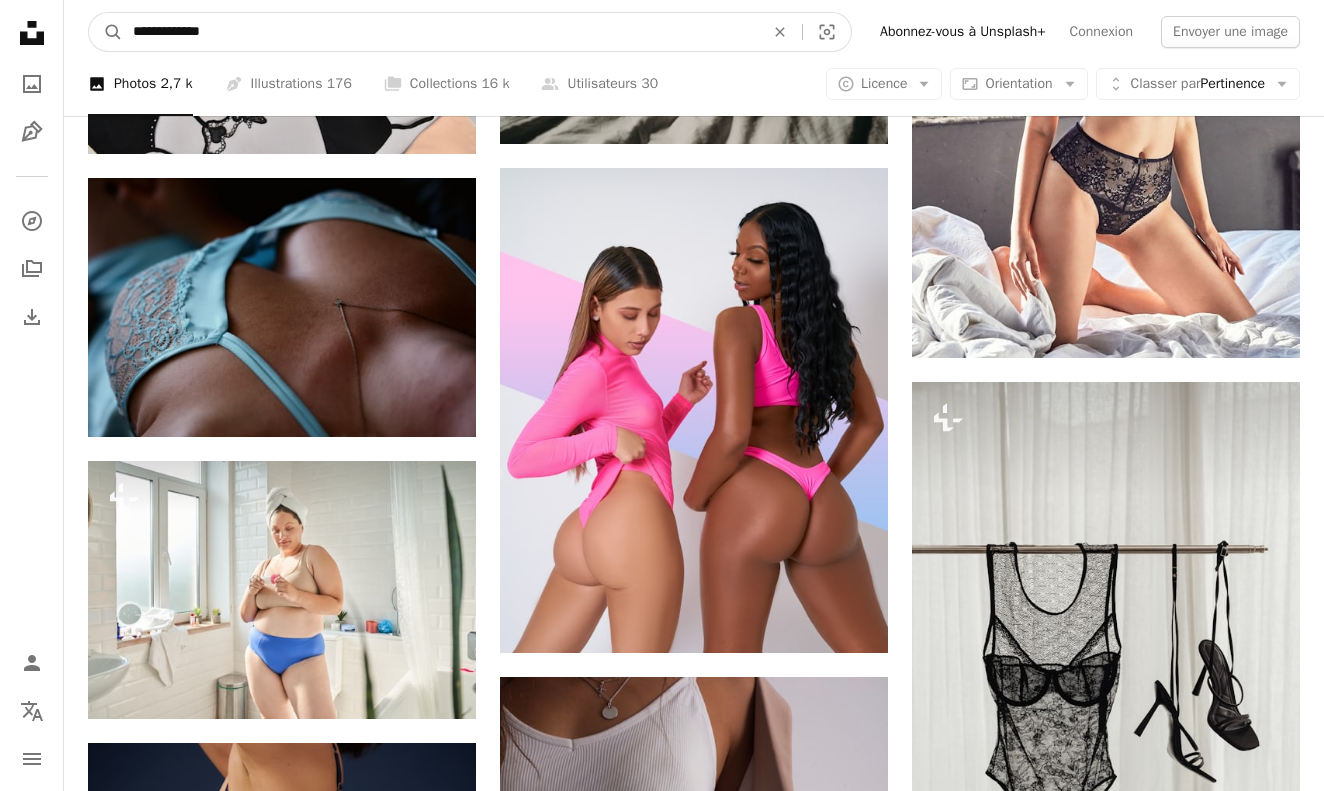 scroll, scrollTop: 1203, scrollLeft: 0, axis: vertical 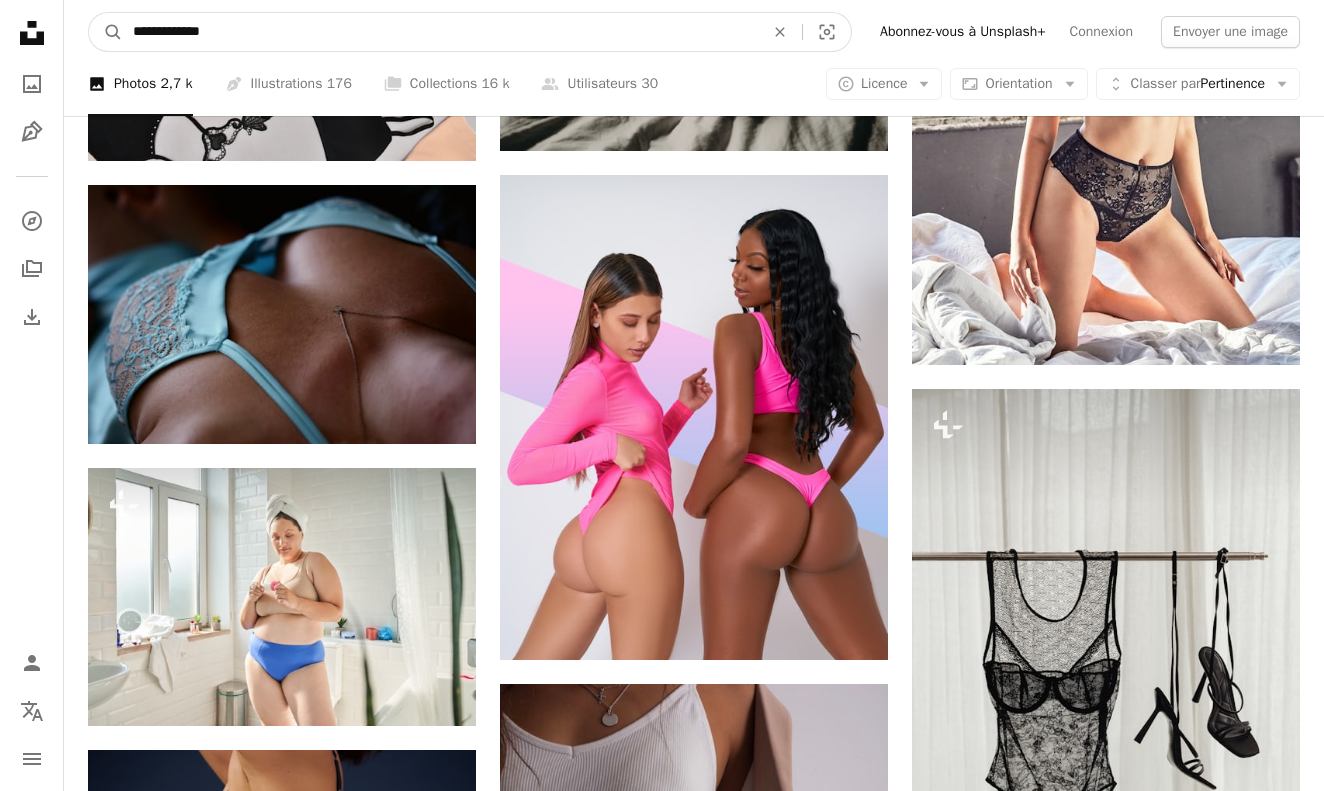 drag, startPoint x: 337, startPoint y: 44, endPoint x: -16, endPoint y: 3, distance: 355.37305 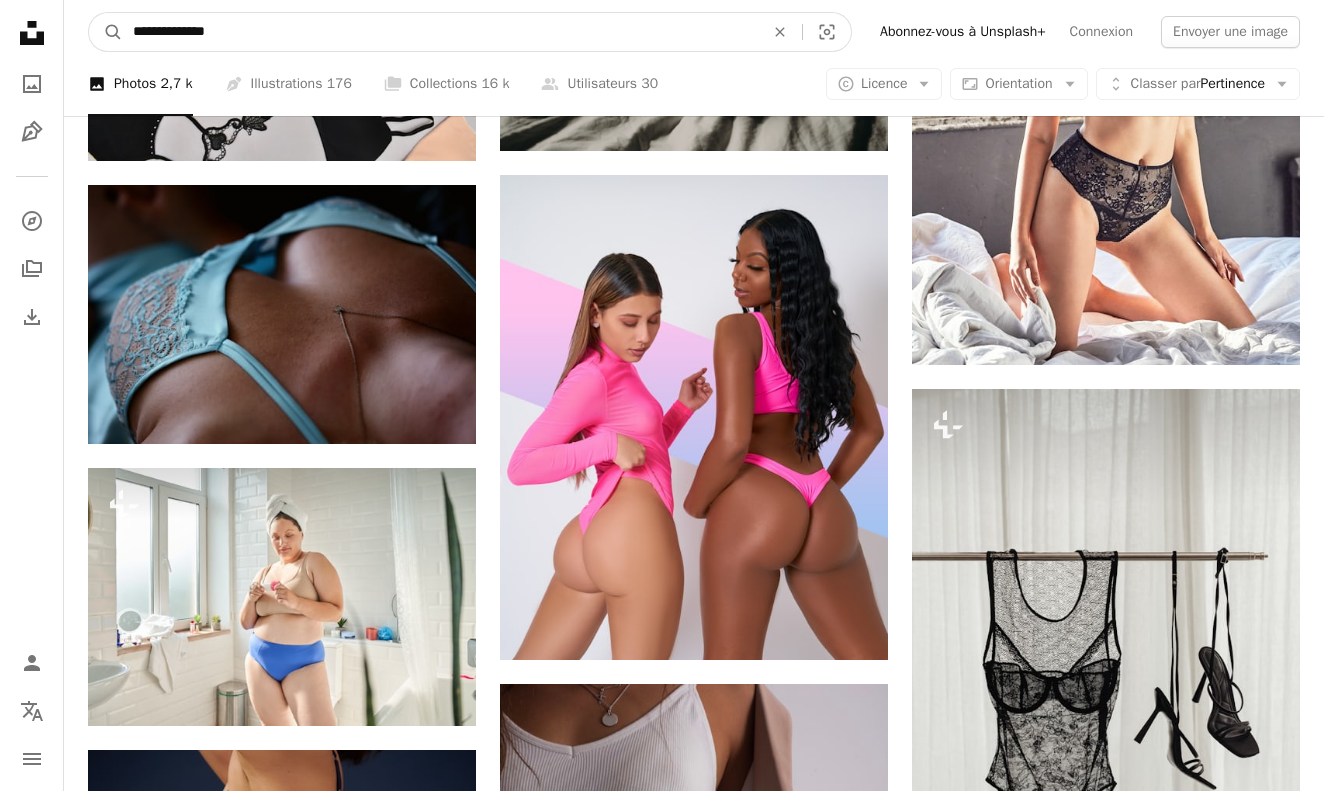 click on "A magnifying glass" at bounding box center (106, 32) 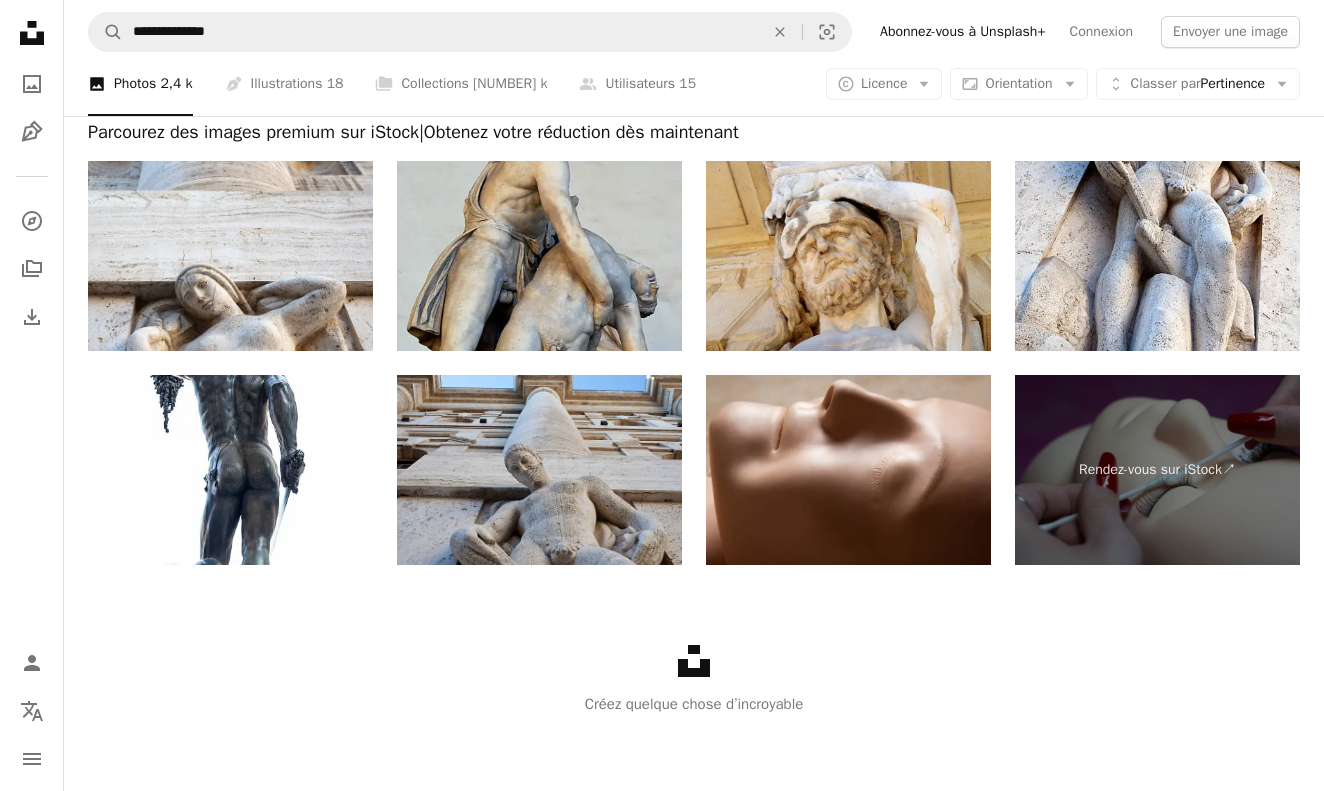 scroll, scrollTop: 3997, scrollLeft: 0, axis: vertical 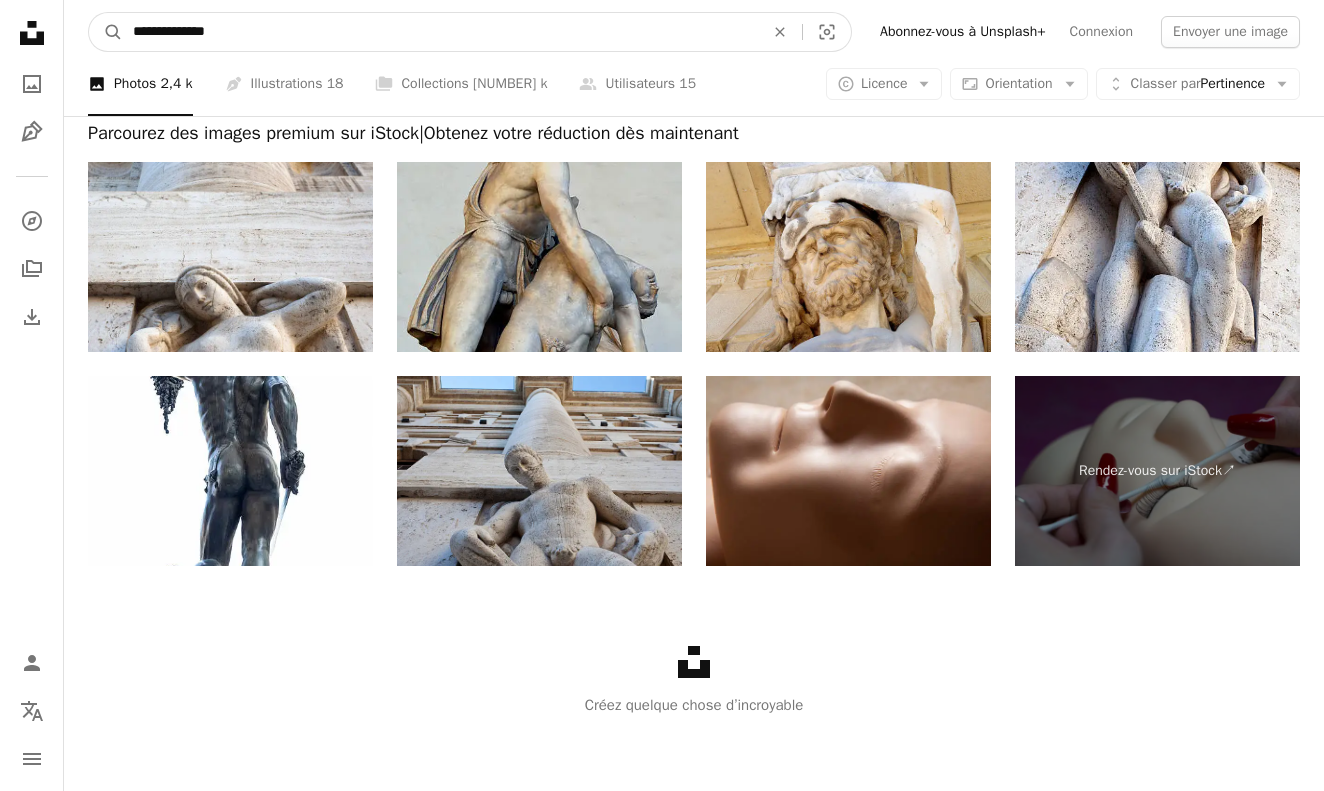 click on "**********" at bounding box center (440, 32) 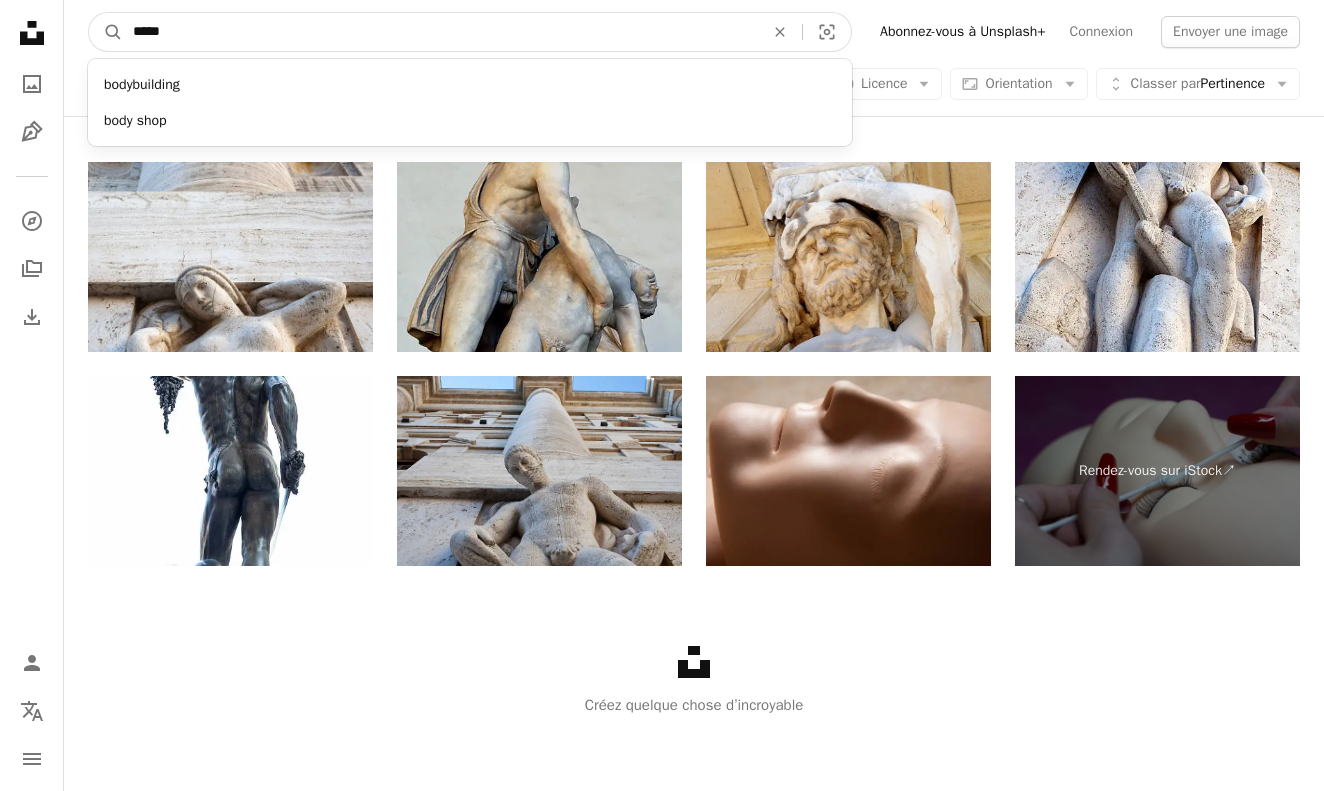 type on "****" 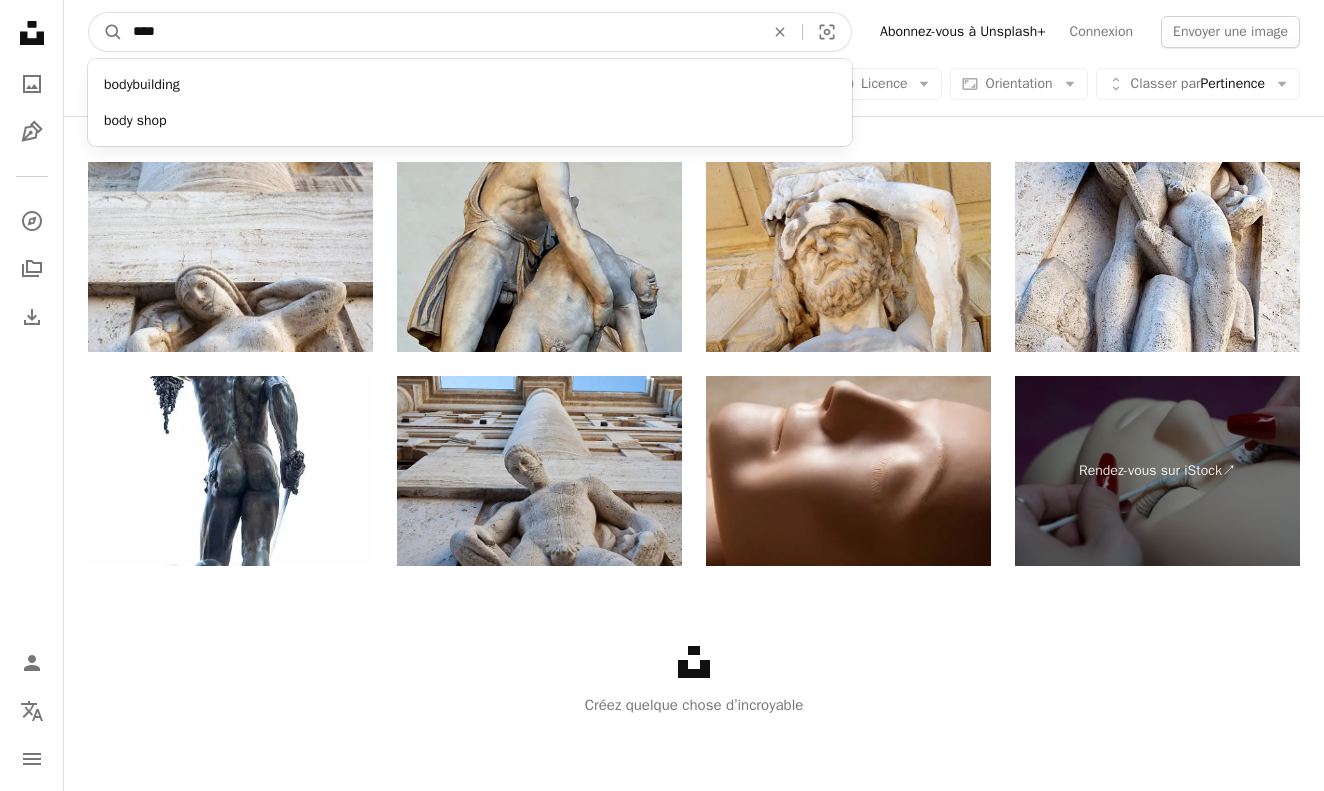 click on "A magnifying glass" at bounding box center [106, 32] 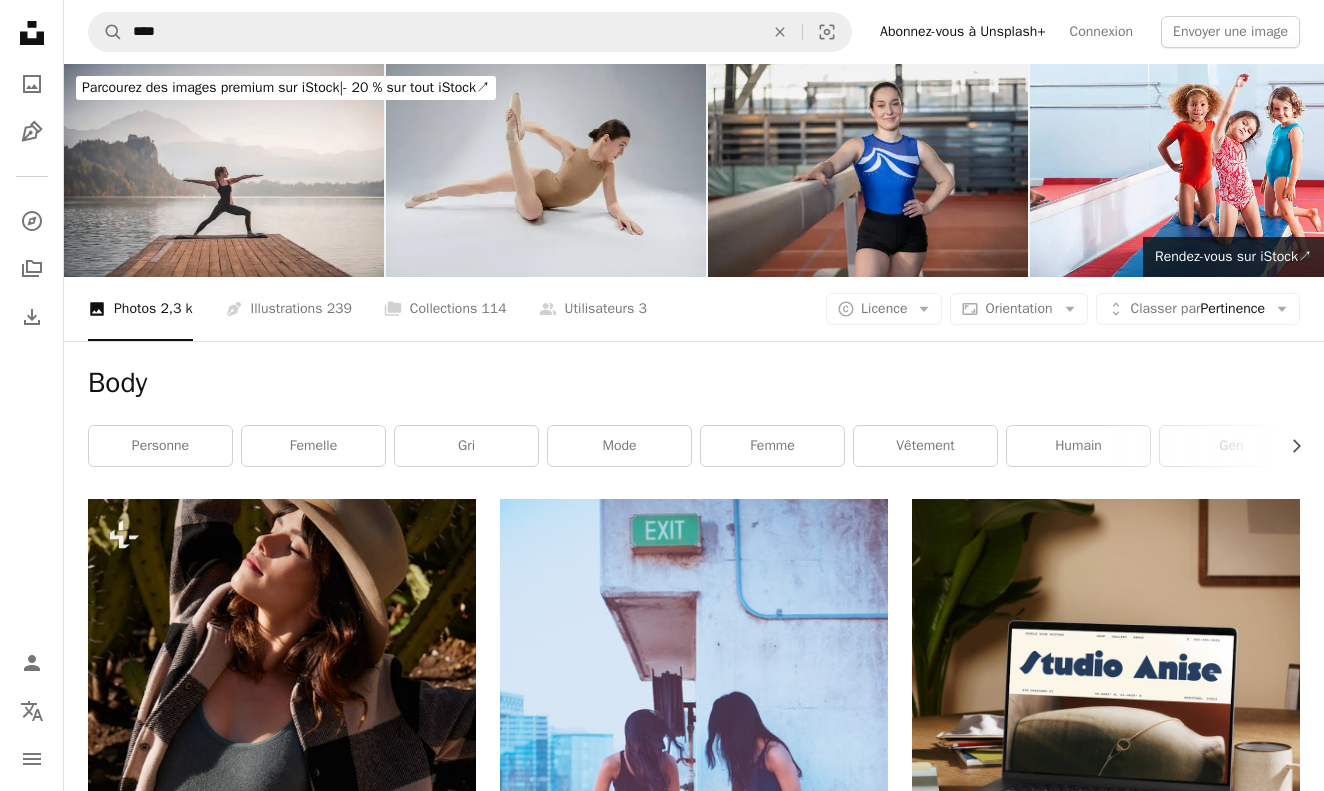 scroll, scrollTop: 0, scrollLeft: 0, axis: both 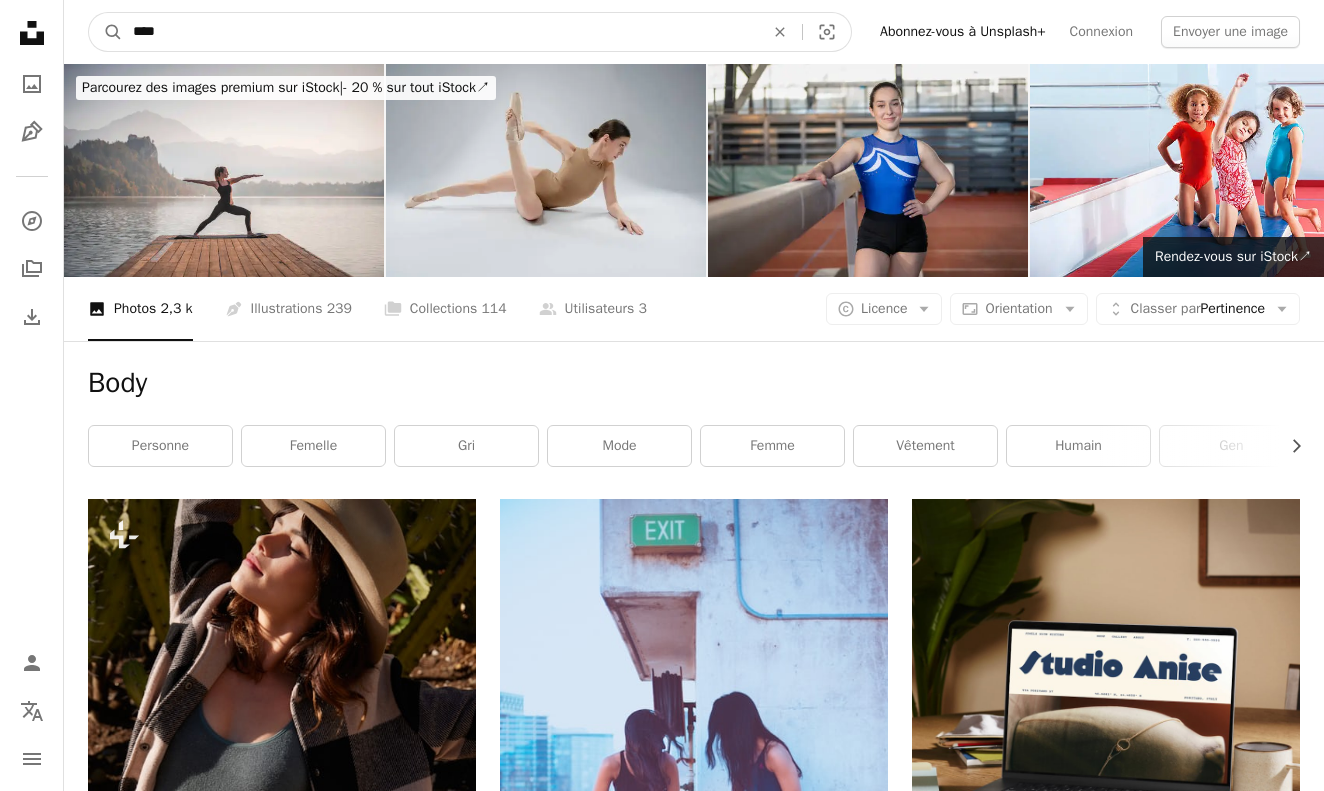 click on "****" at bounding box center (440, 32) 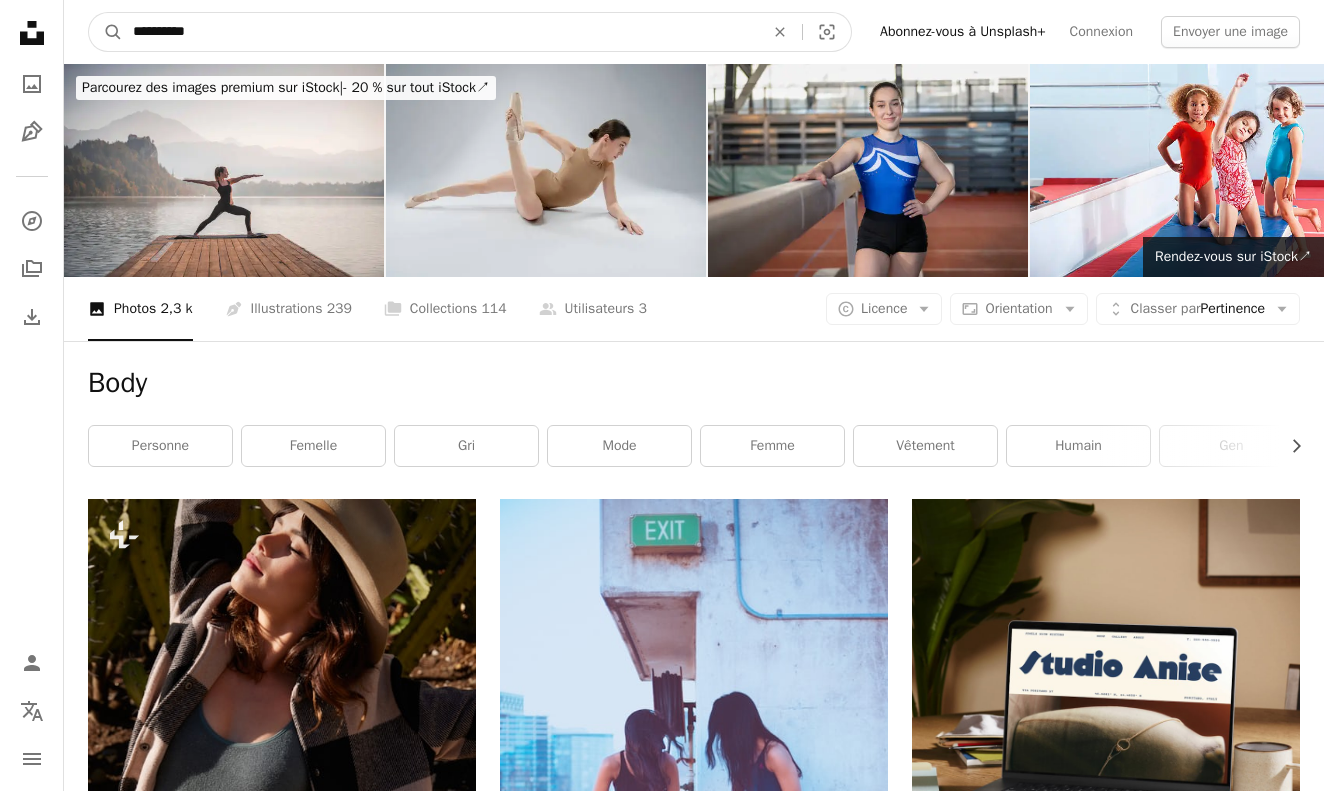 type on "**********" 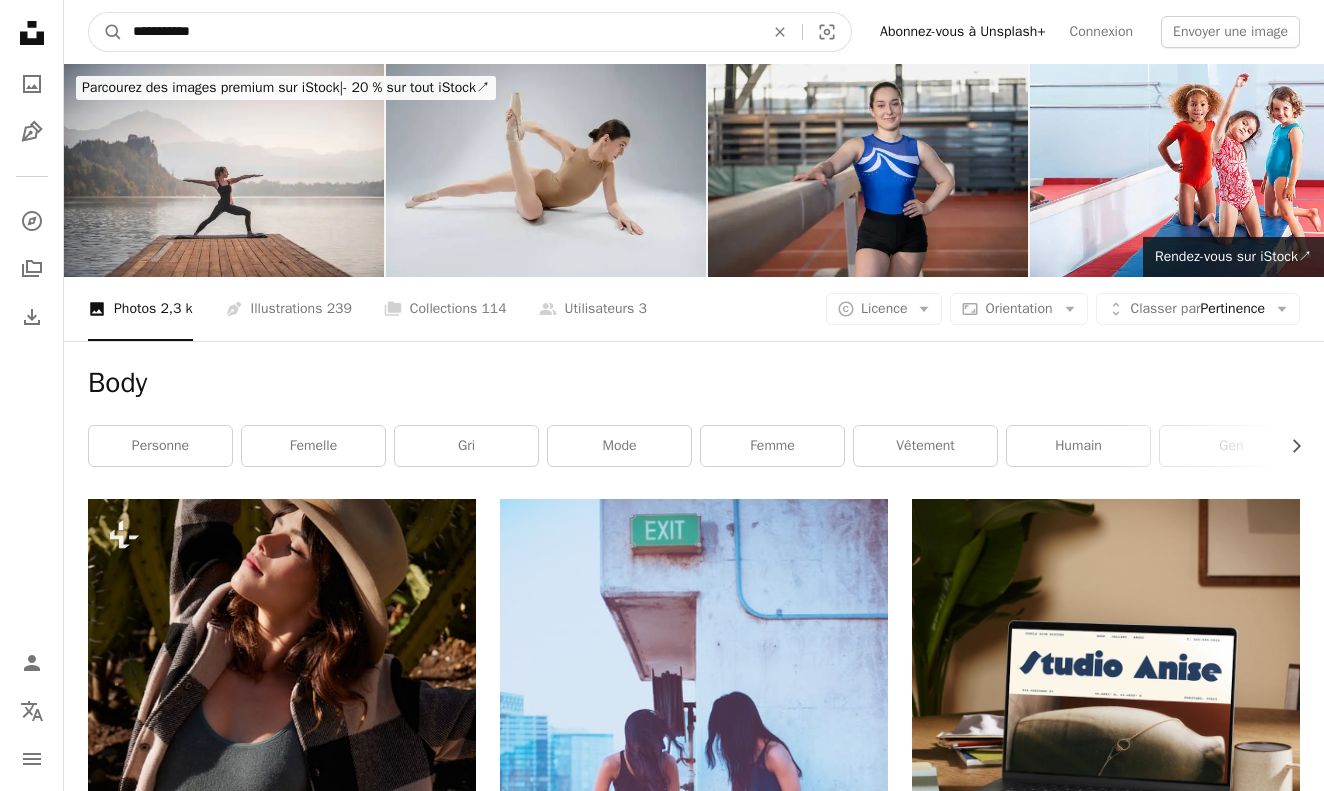 click on "A magnifying glass" at bounding box center (106, 32) 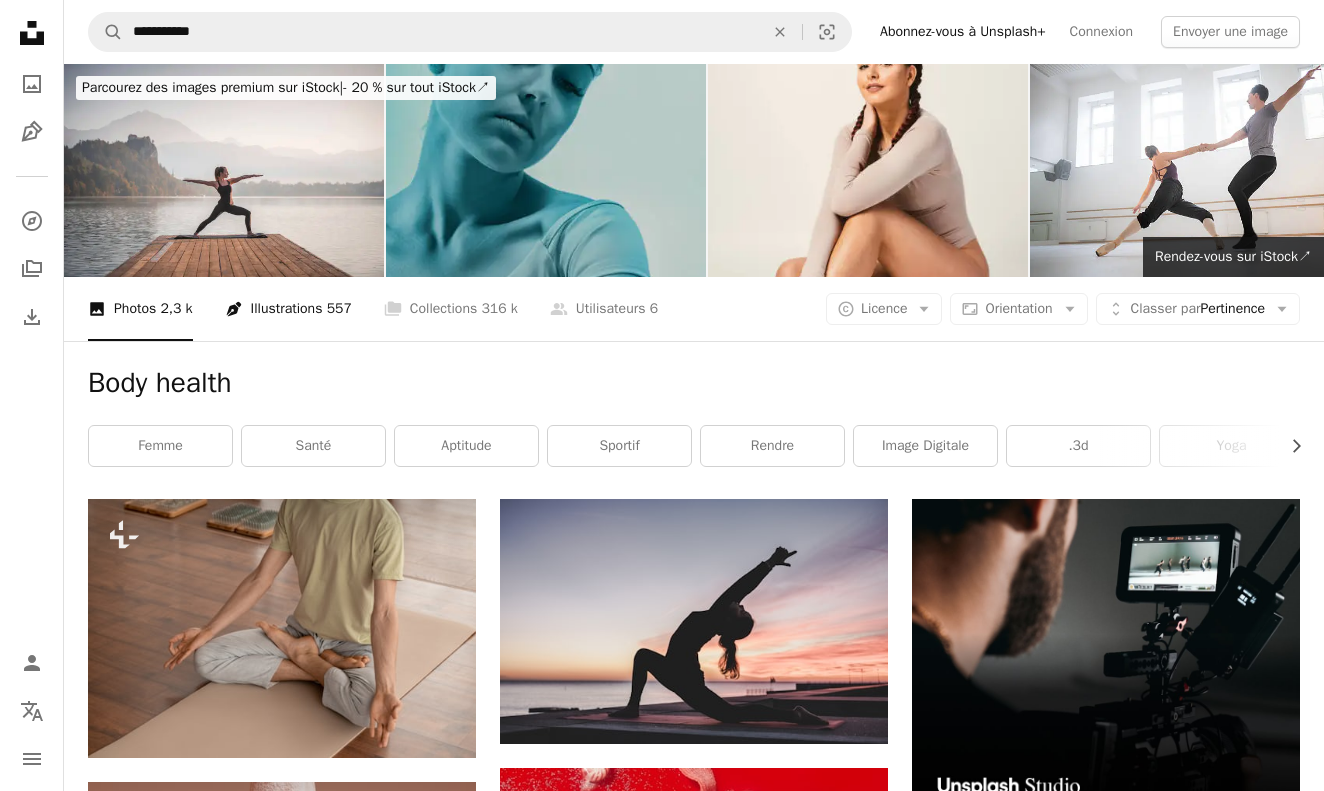 scroll, scrollTop: 0, scrollLeft: 0, axis: both 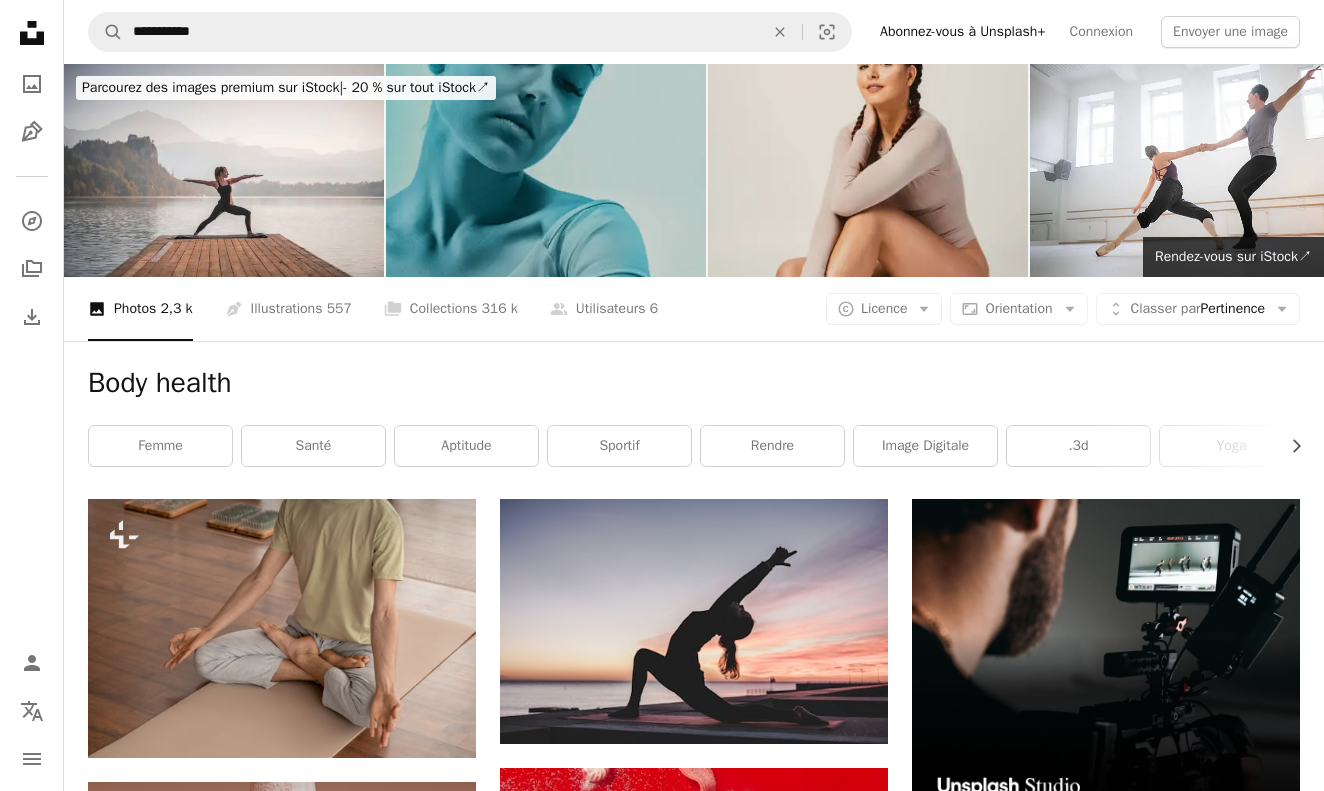 click at bounding box center [868, 170] 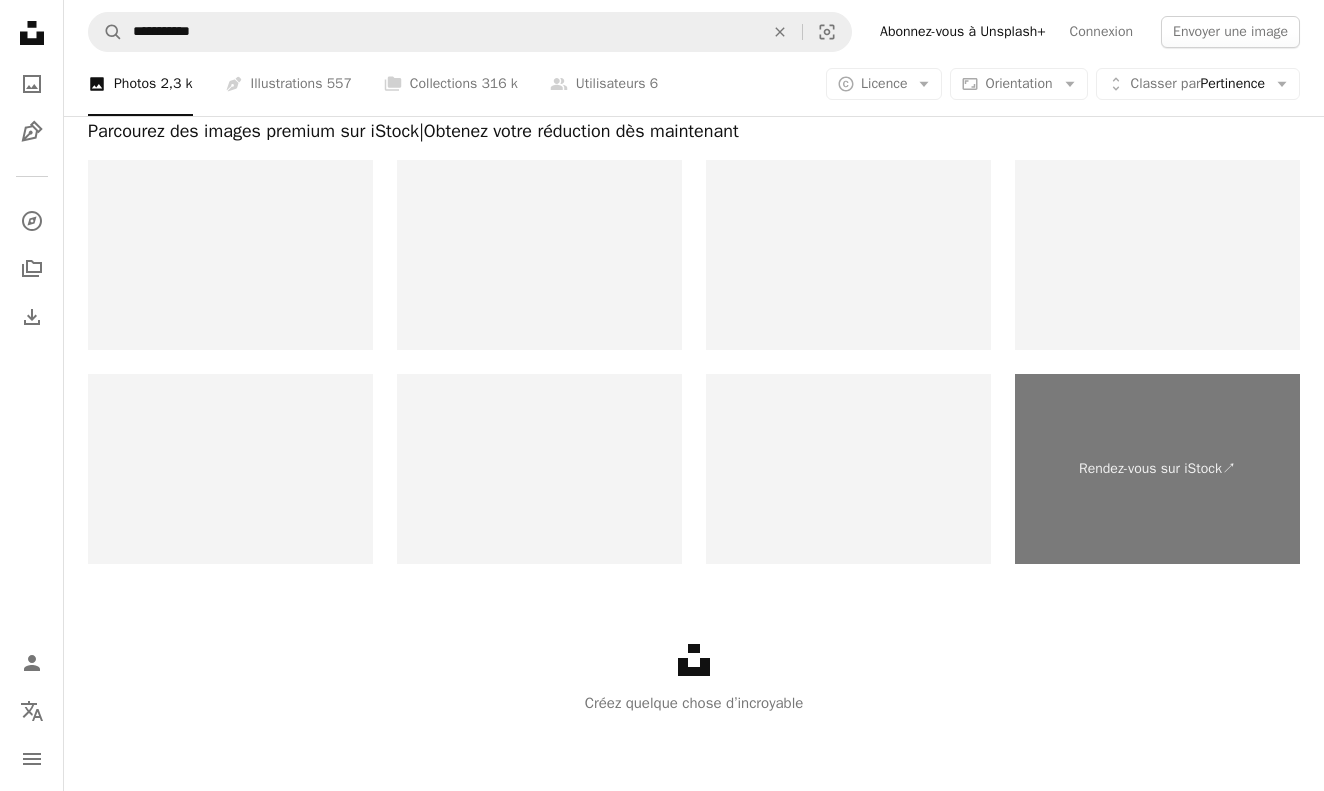 scroll, scrollTop: 4030, scrollLeft: 0, axis: vertical 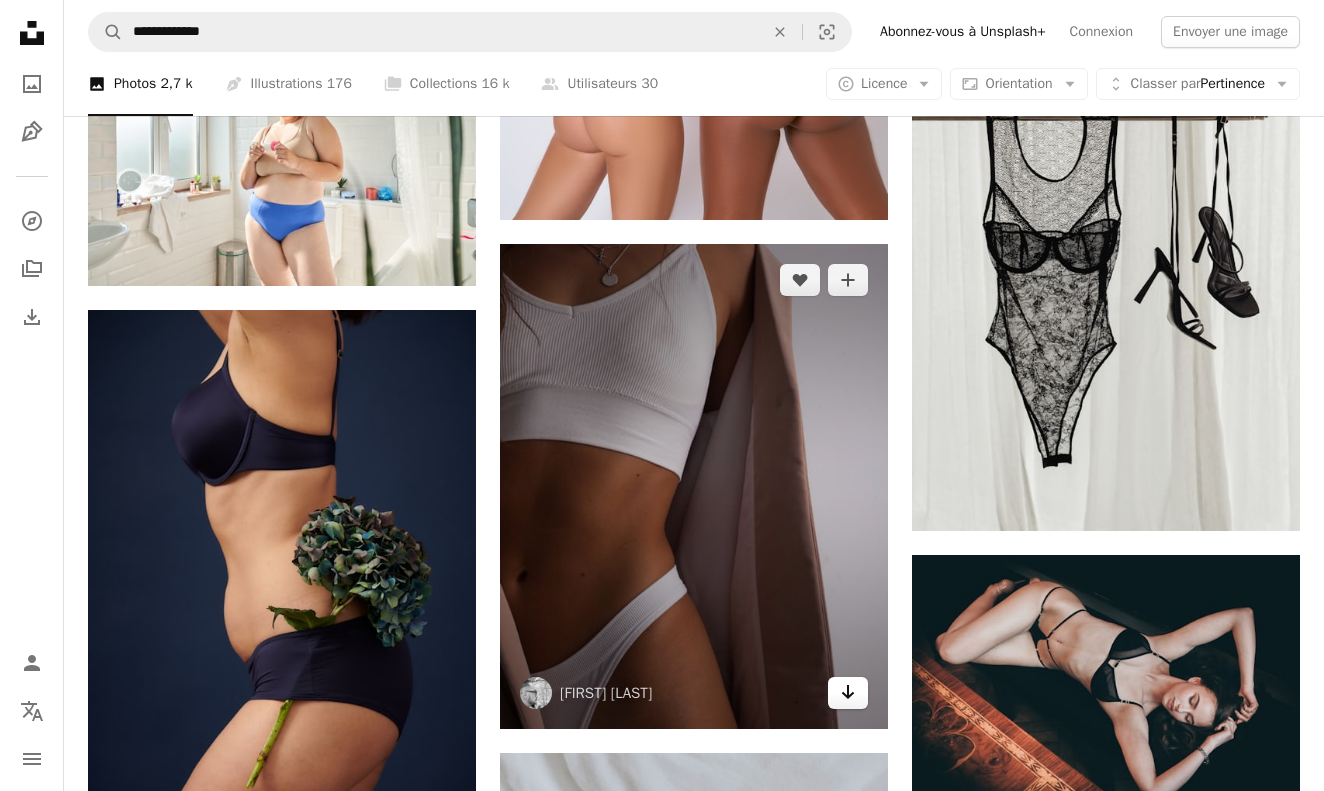 click on "Arrow pointing down" 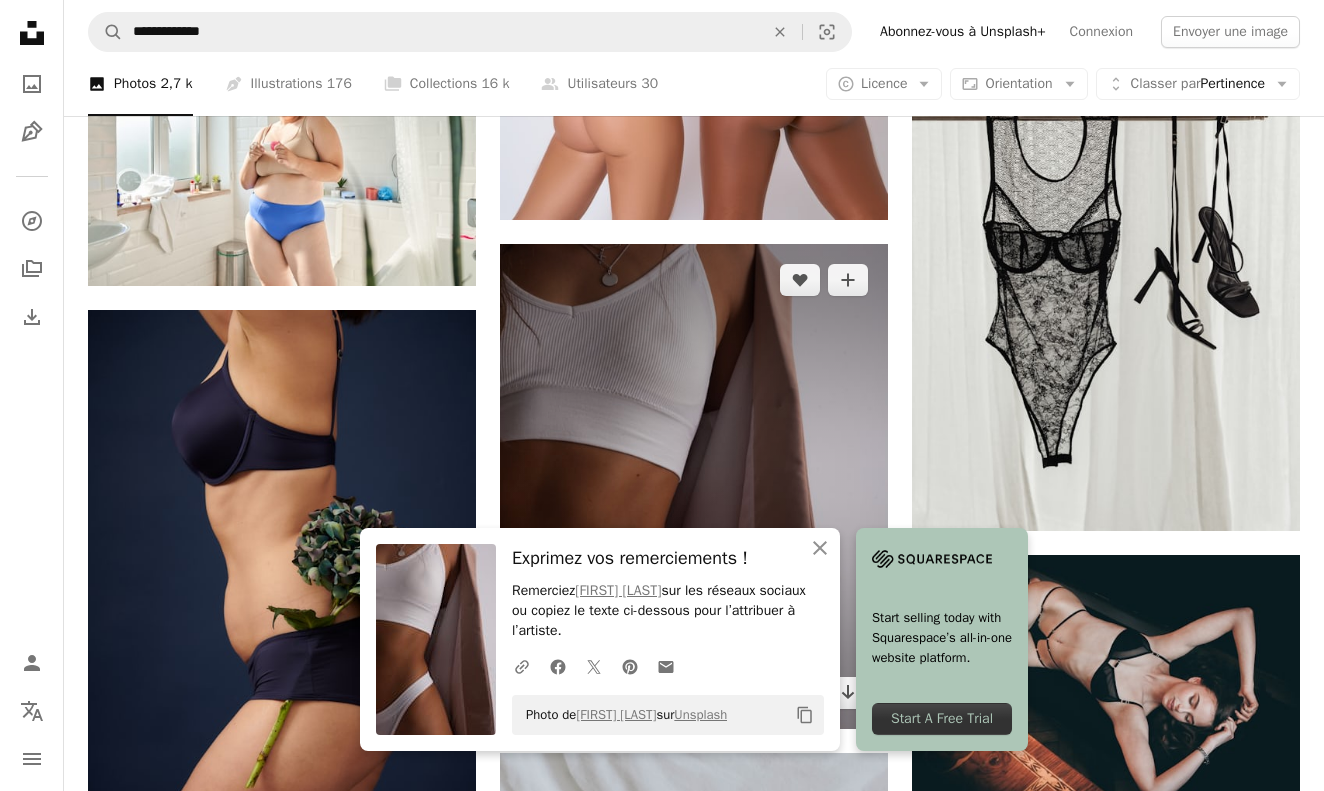 click at bounding box center (694, 486) 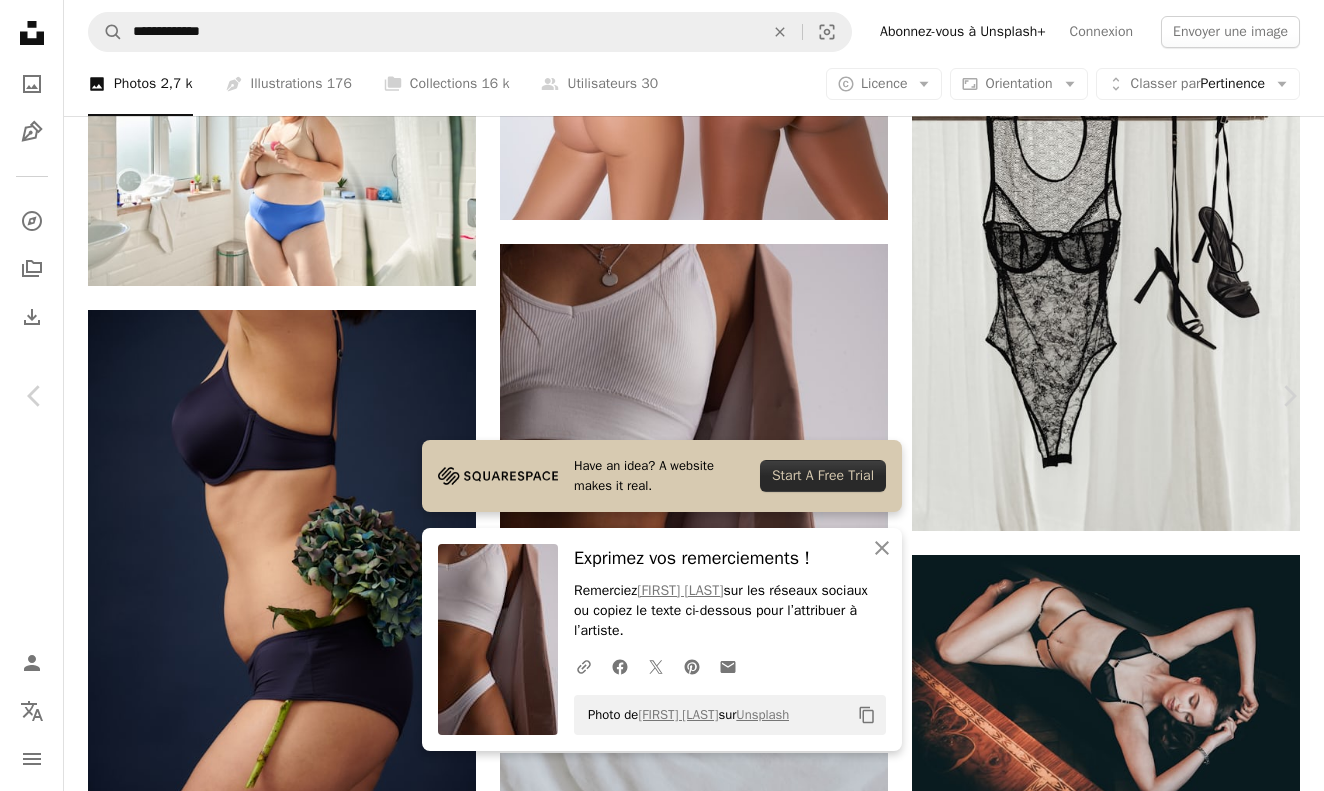 scroll, scrollTop: 1315, scrollLeft: 0, axis: vertical 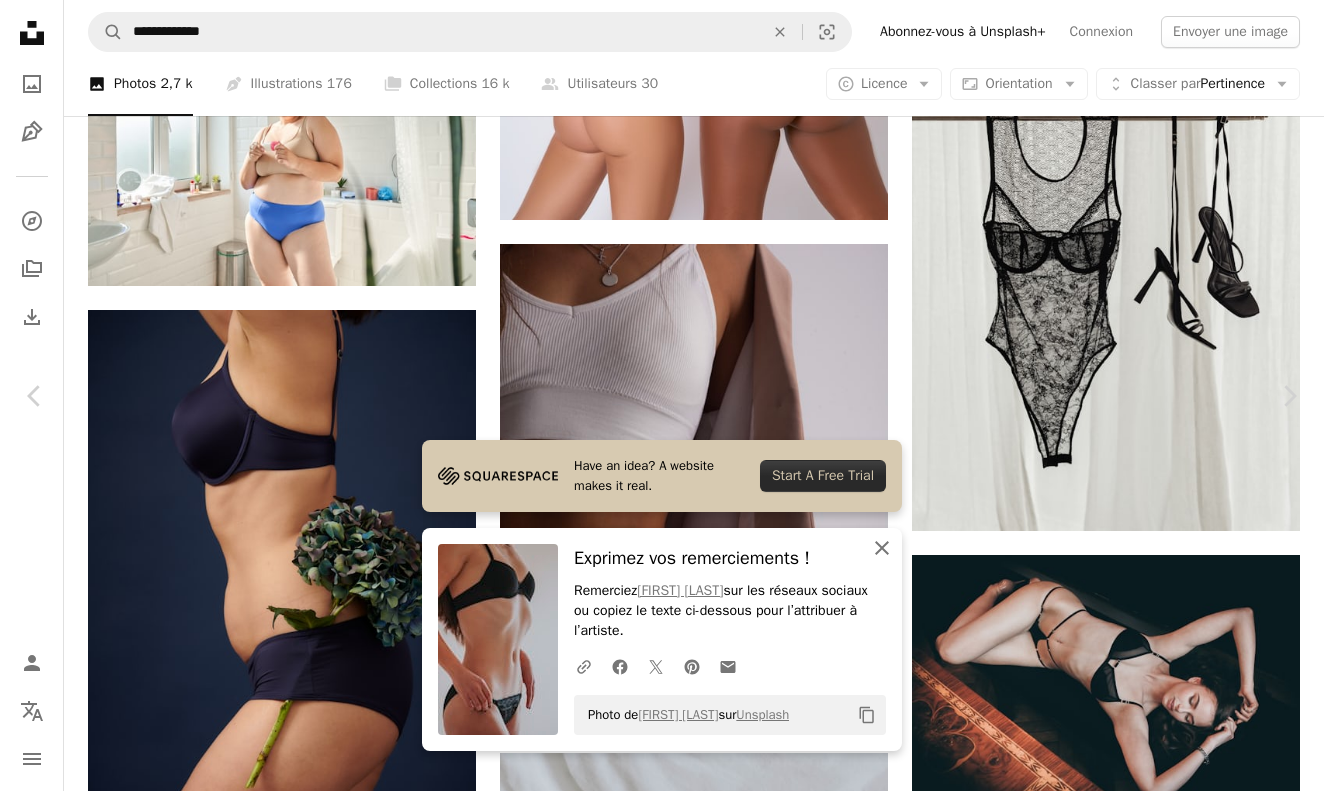 click on "An X shape" 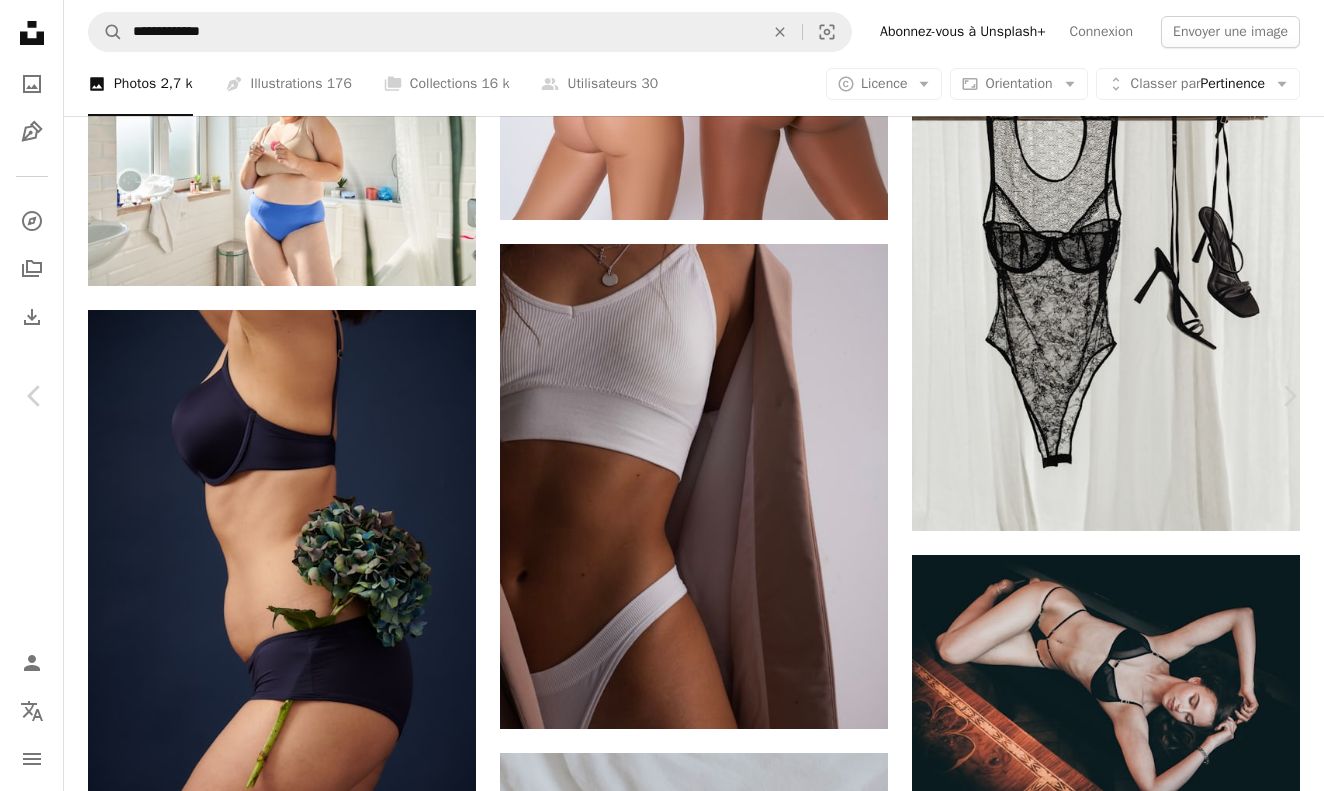 click on "Arrow pointing down" 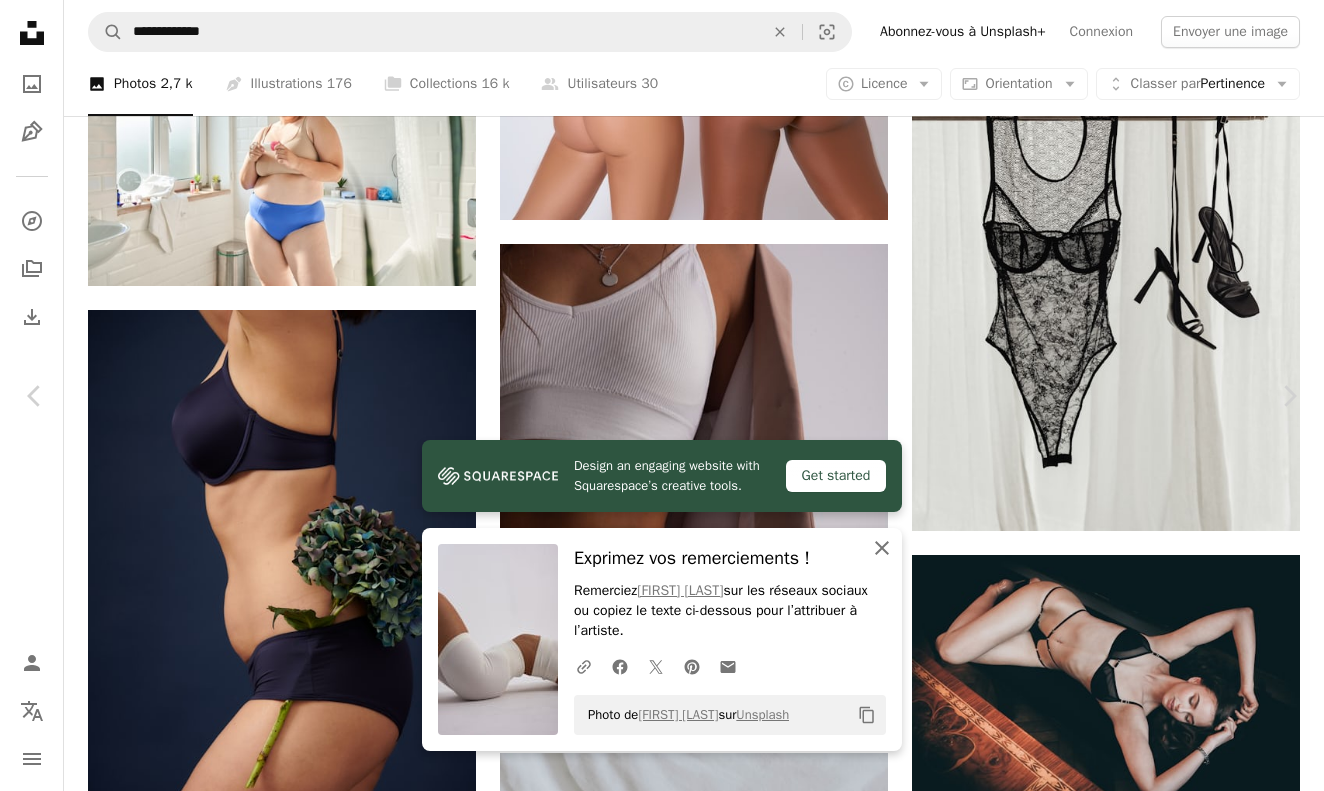 click 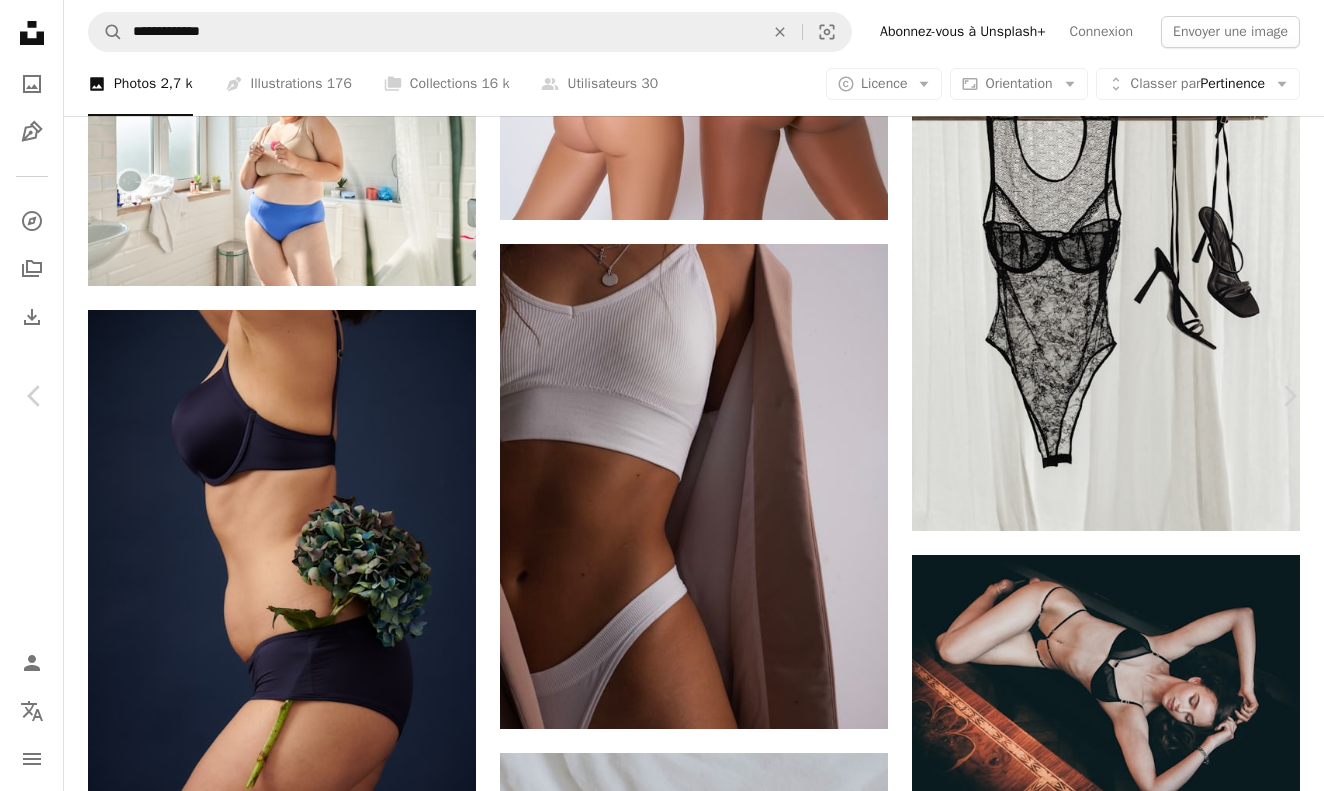scroll, scrollTop: 1326, scrollLeft: 0, axis: vertical 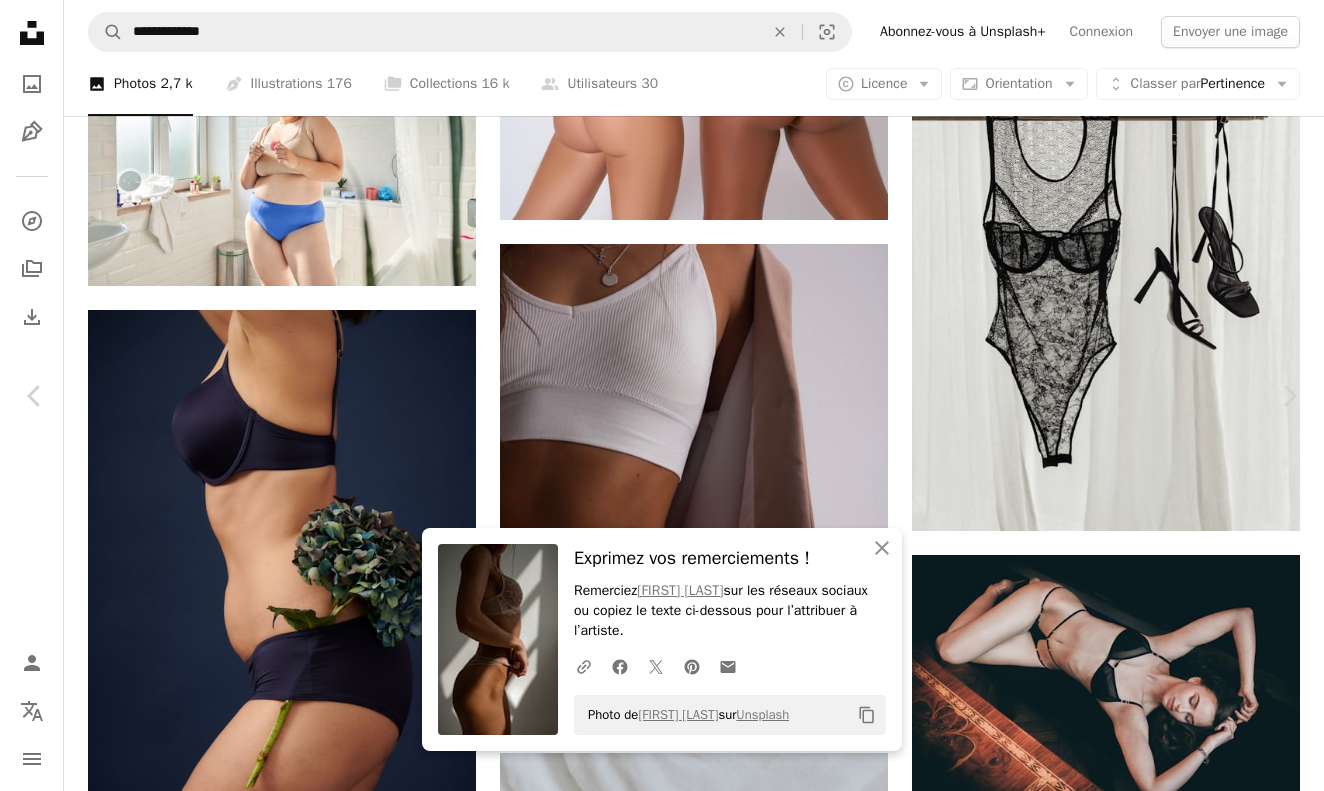 click on "Arrow pointing down" at bounding box center (417, 7584) 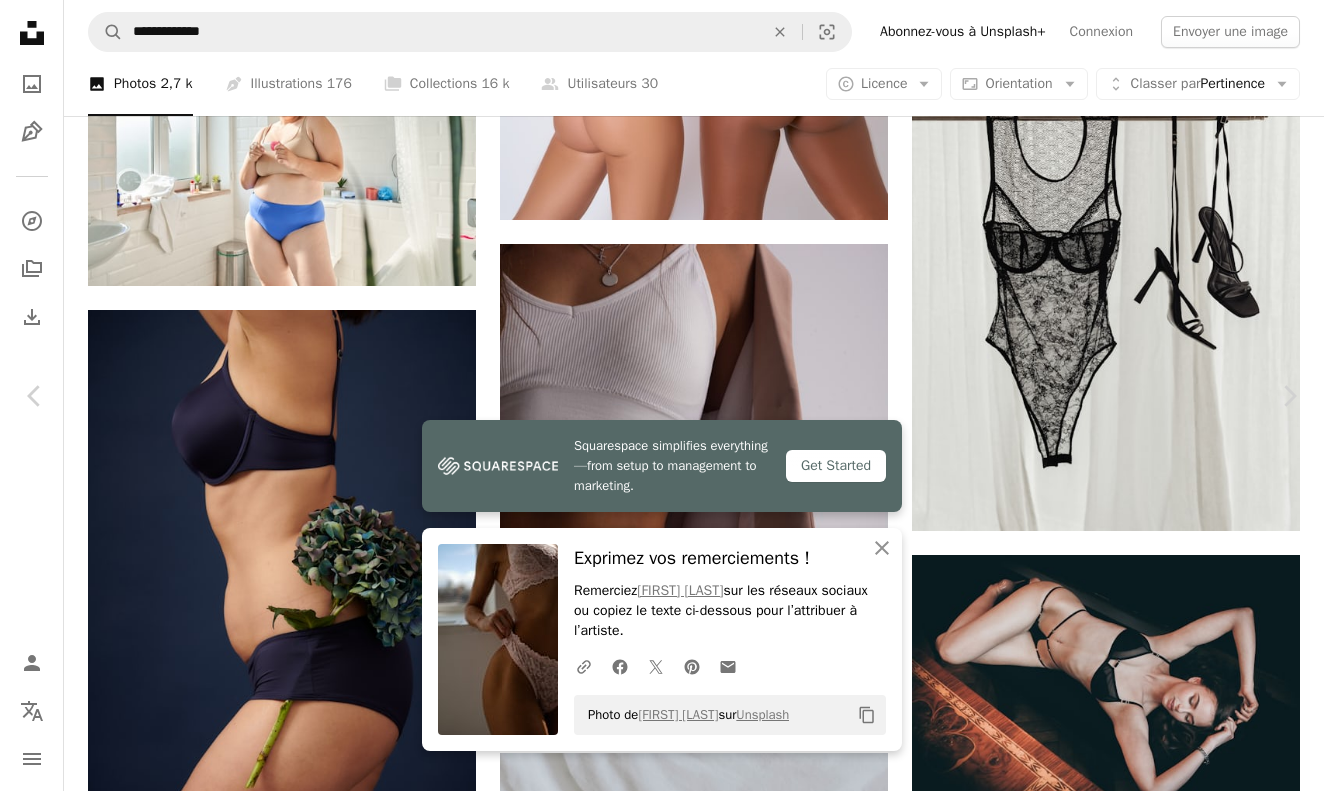 scroll, scrollTop: 4239, scrollLeft: 0, axis: vertical 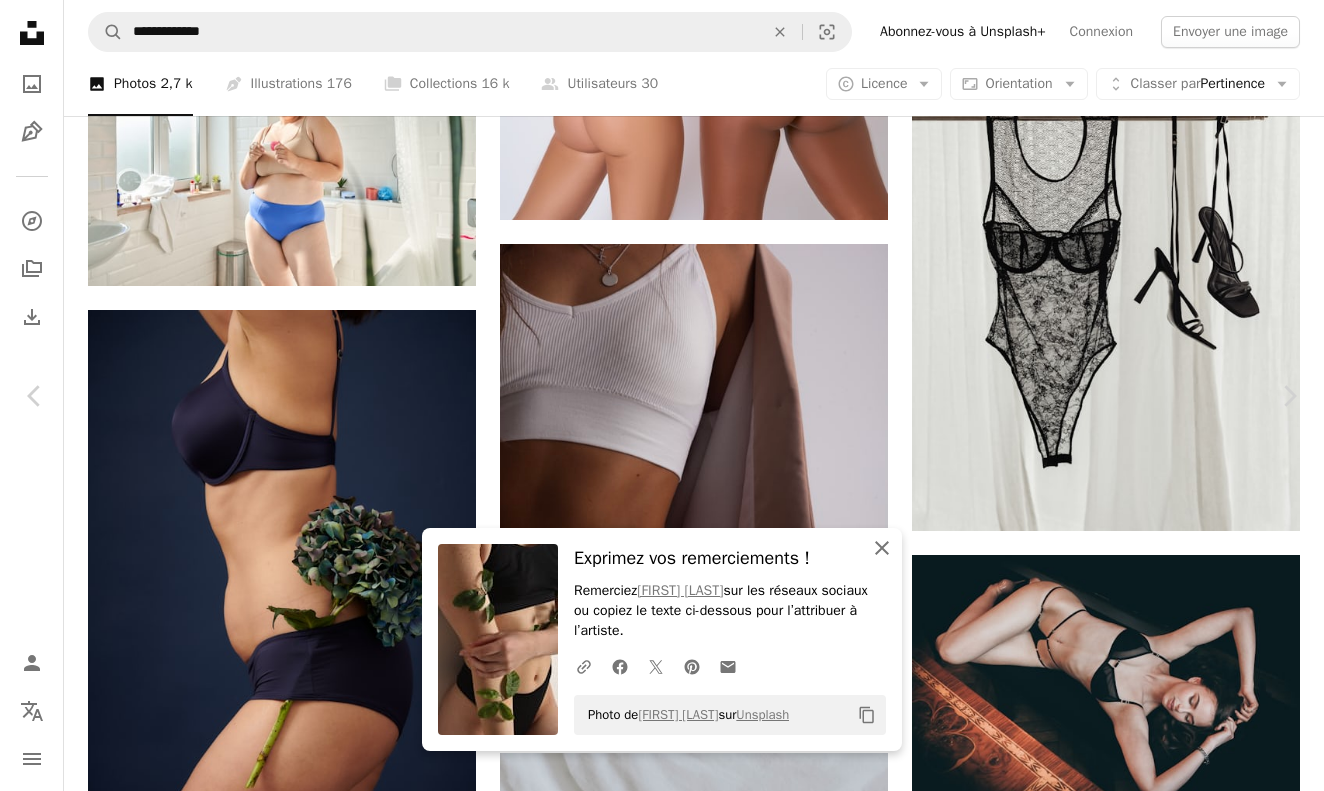 click on "An X shape" 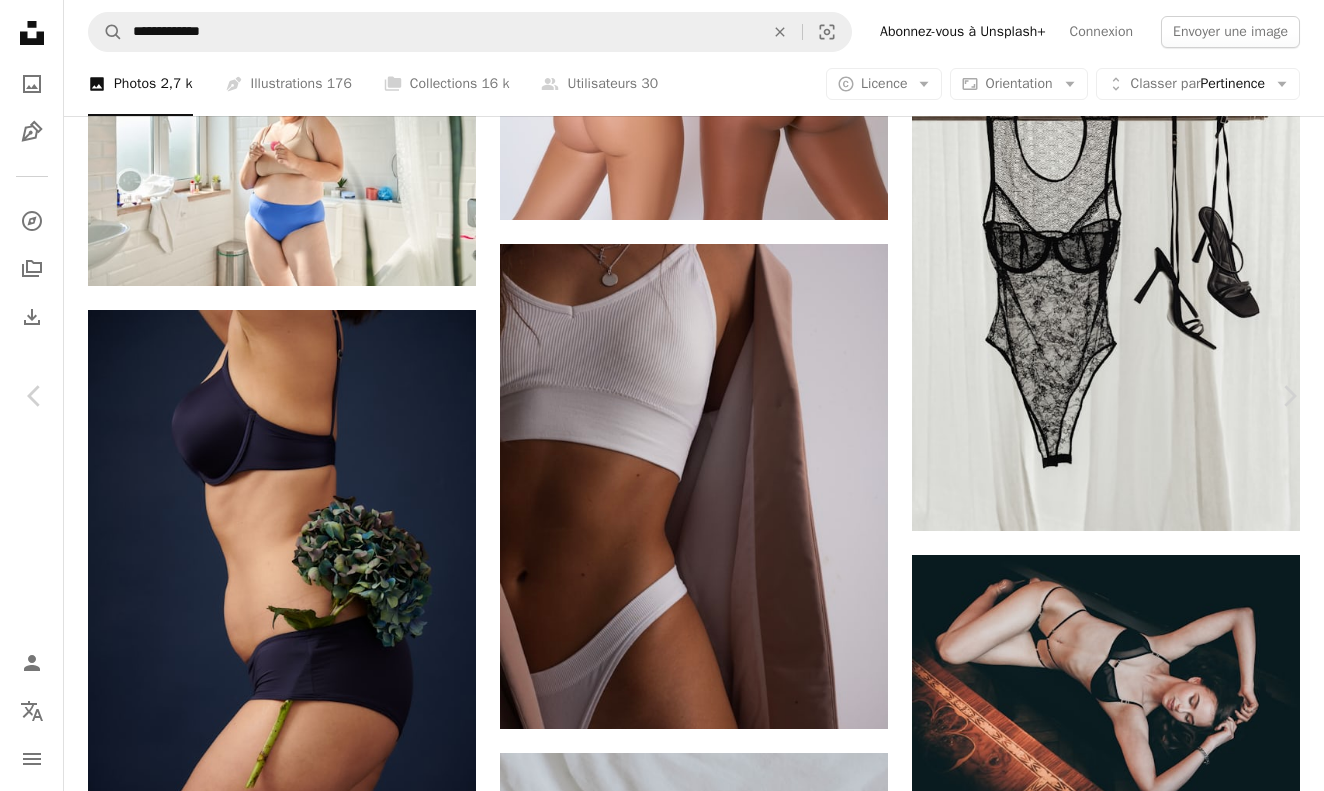 scroll, scrollTop: 7307, scrollLeft: 0, axis: vertical 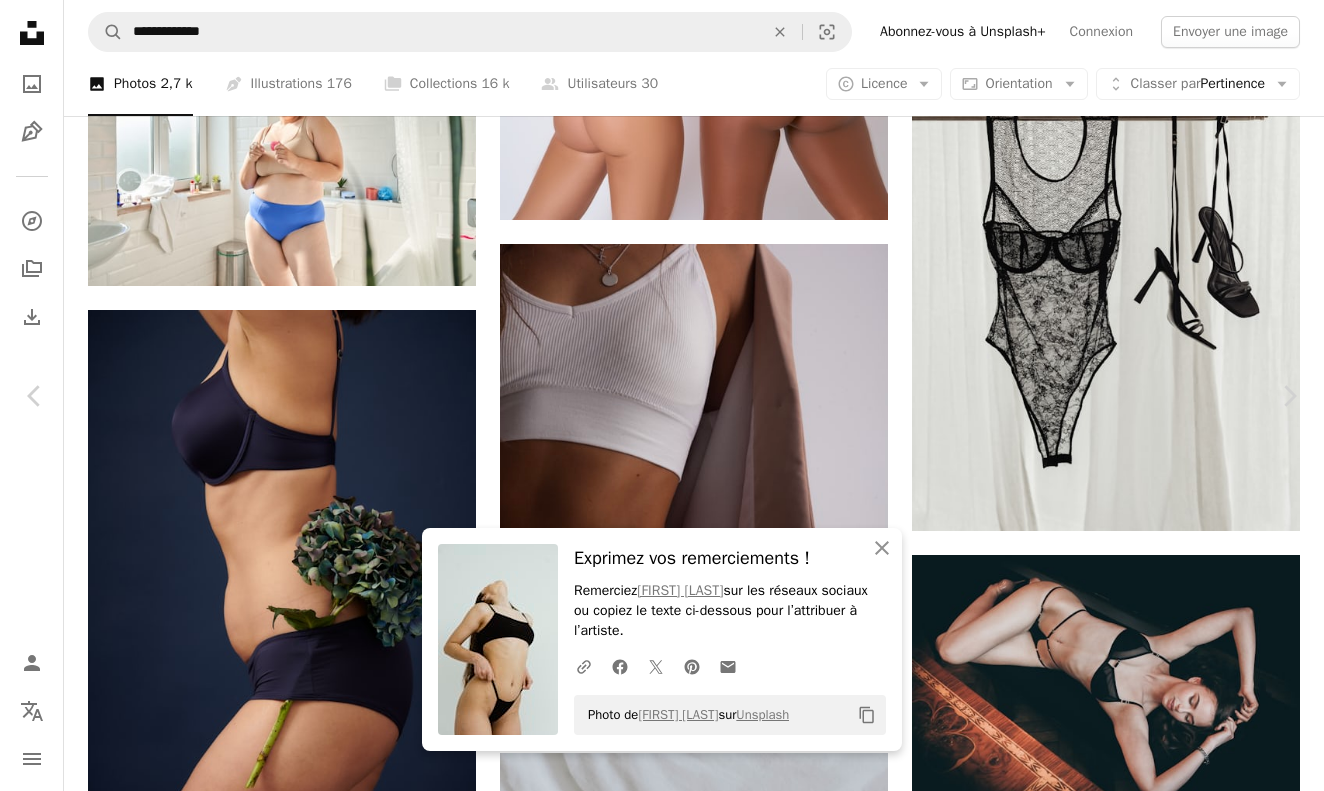 click on "Arrow pointing down" 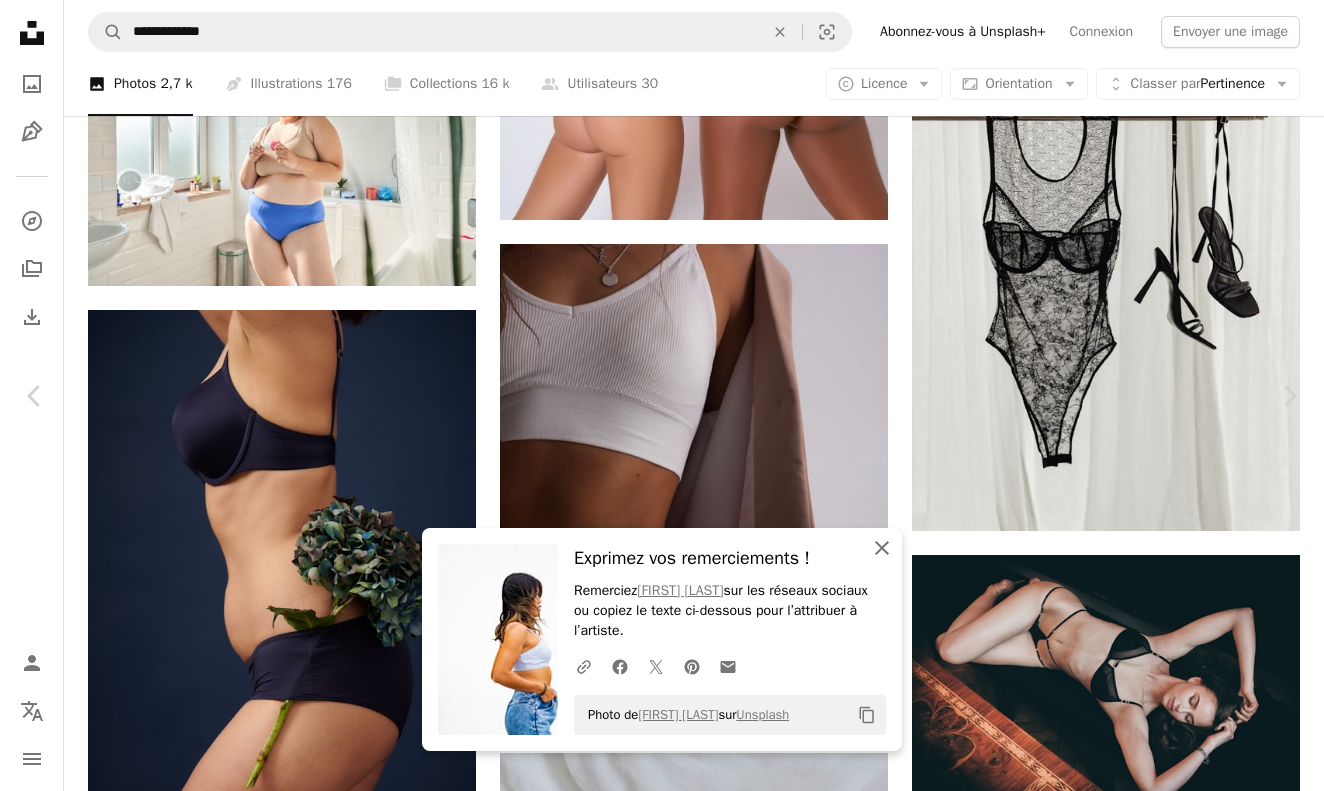 click 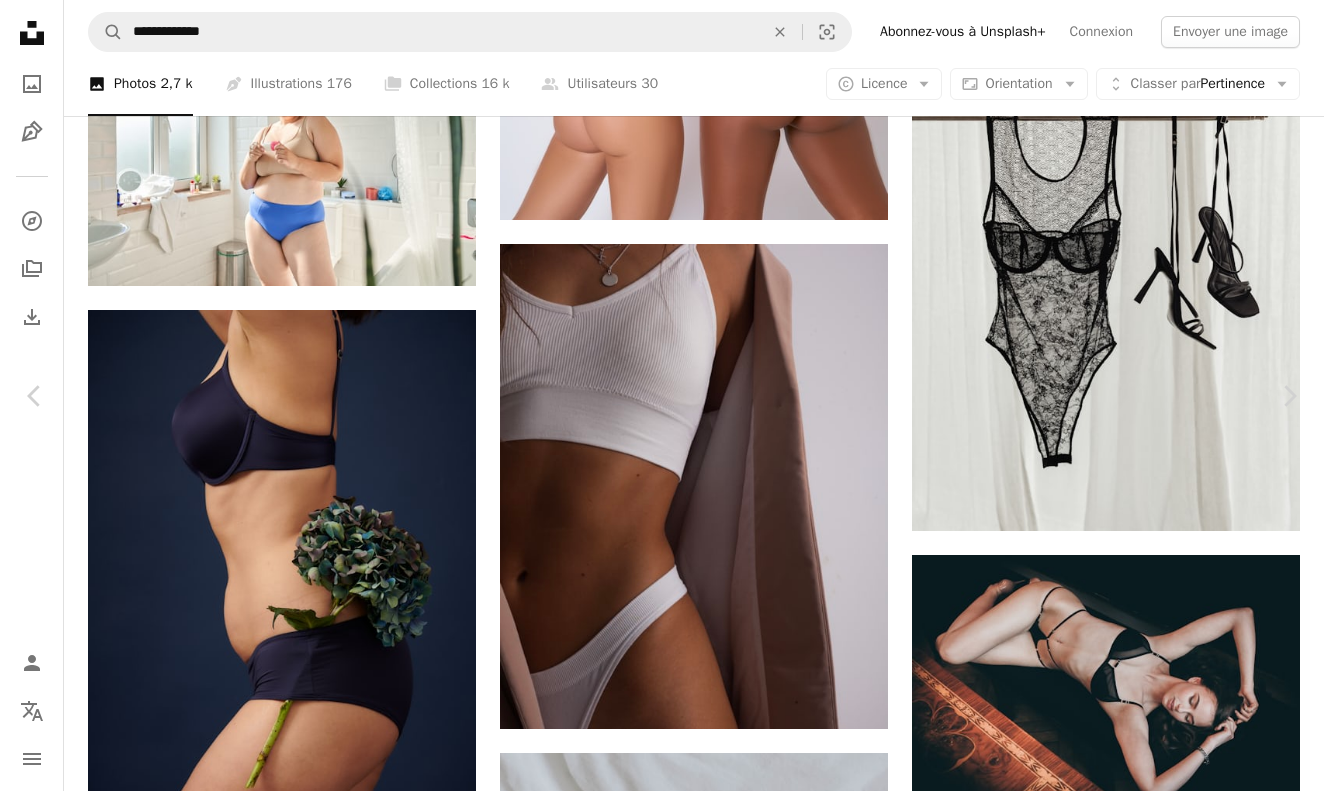 scroll, scrollTop: 9953, scrollLeft: 0, axis: vertical 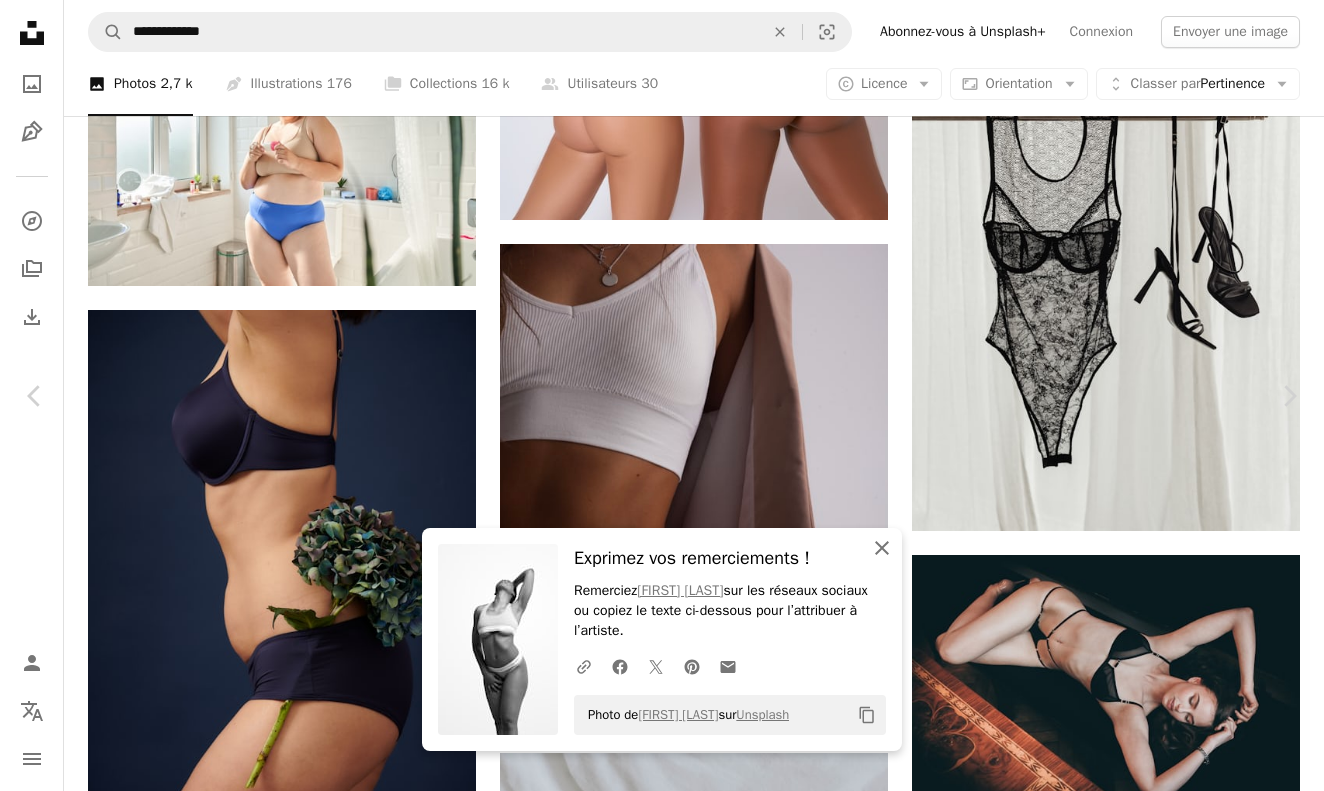 click on "An X shape" 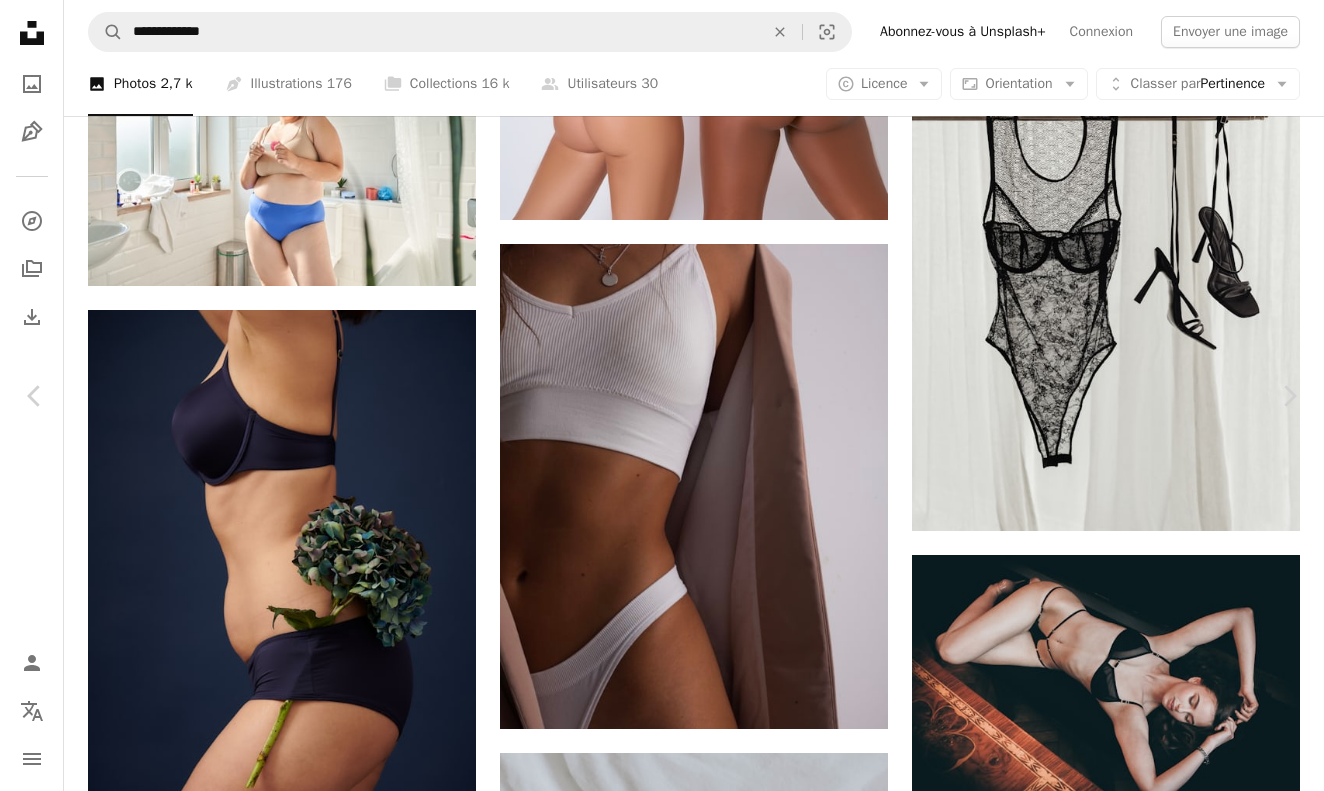 scroll, scrollTop: 9916, scrollLeft: 0, axis: vertical 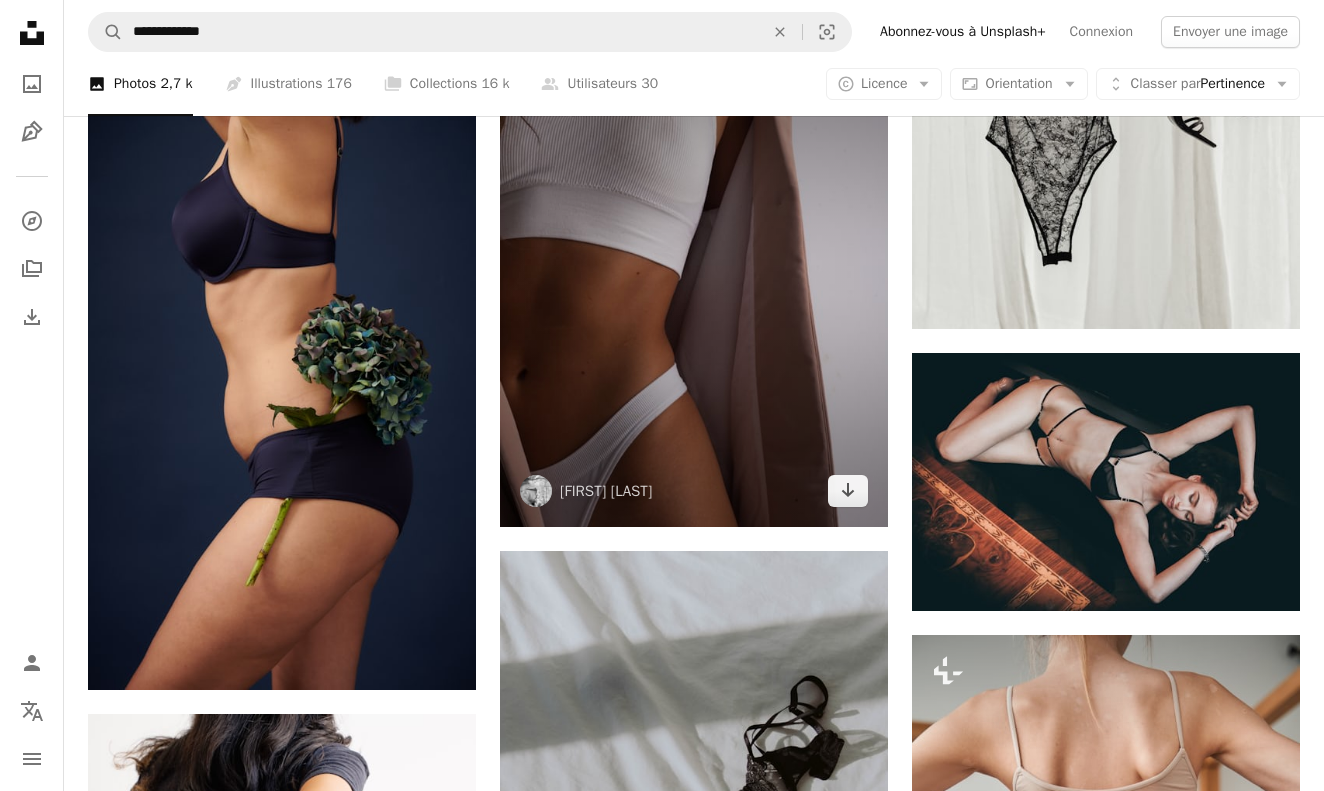 click at bounding box center (694, 284) 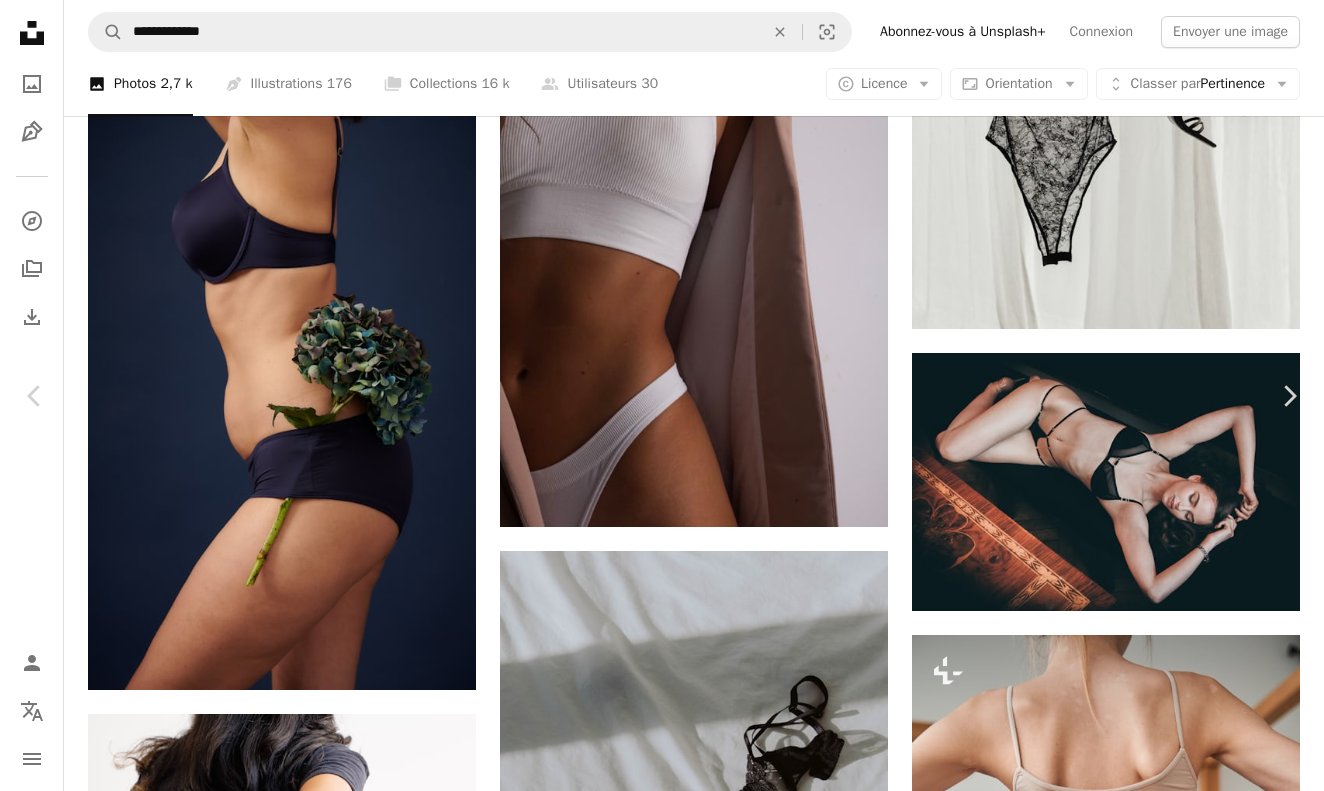 scroll, scrollTop: 15076, scrollLeft: 0, axis: vertical 